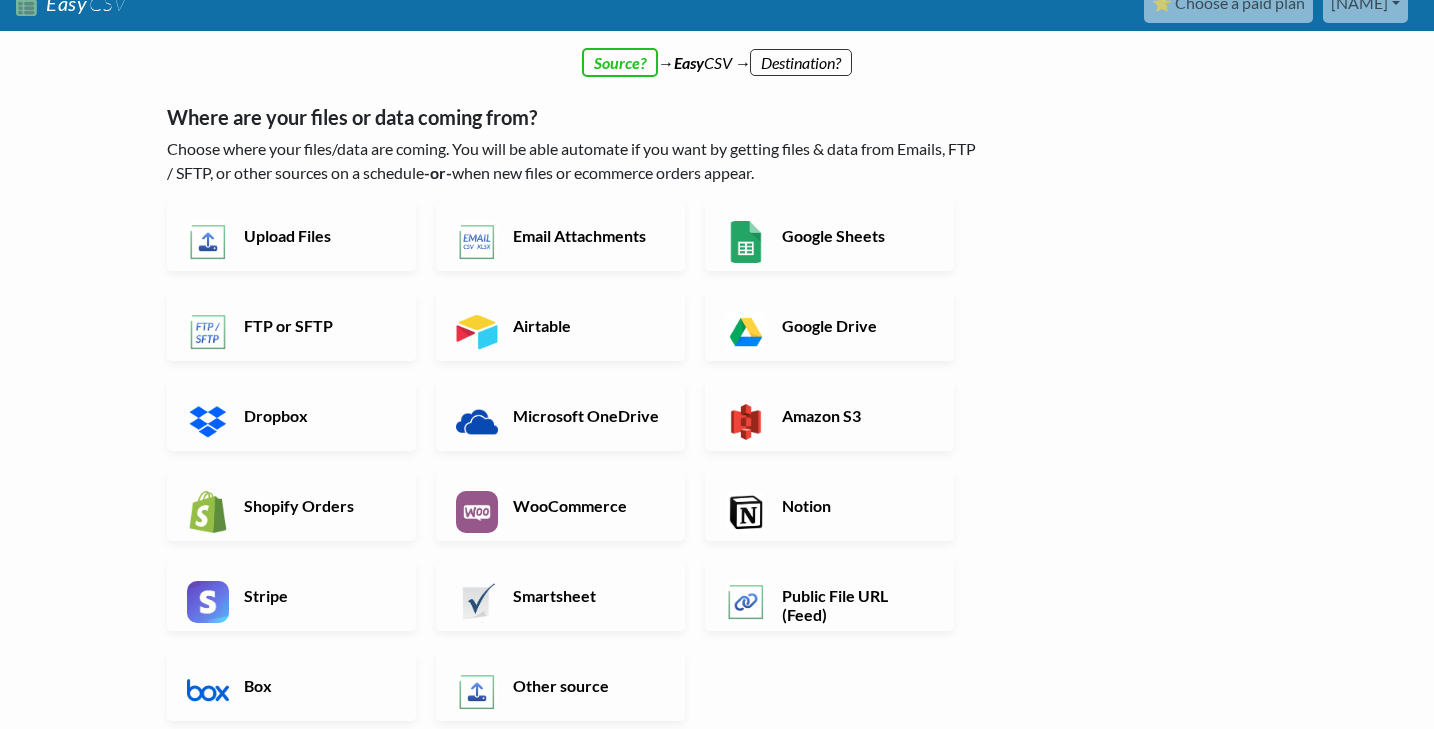 scroll, scrollTop: 32, scrollLeft: 0, axis: vertical 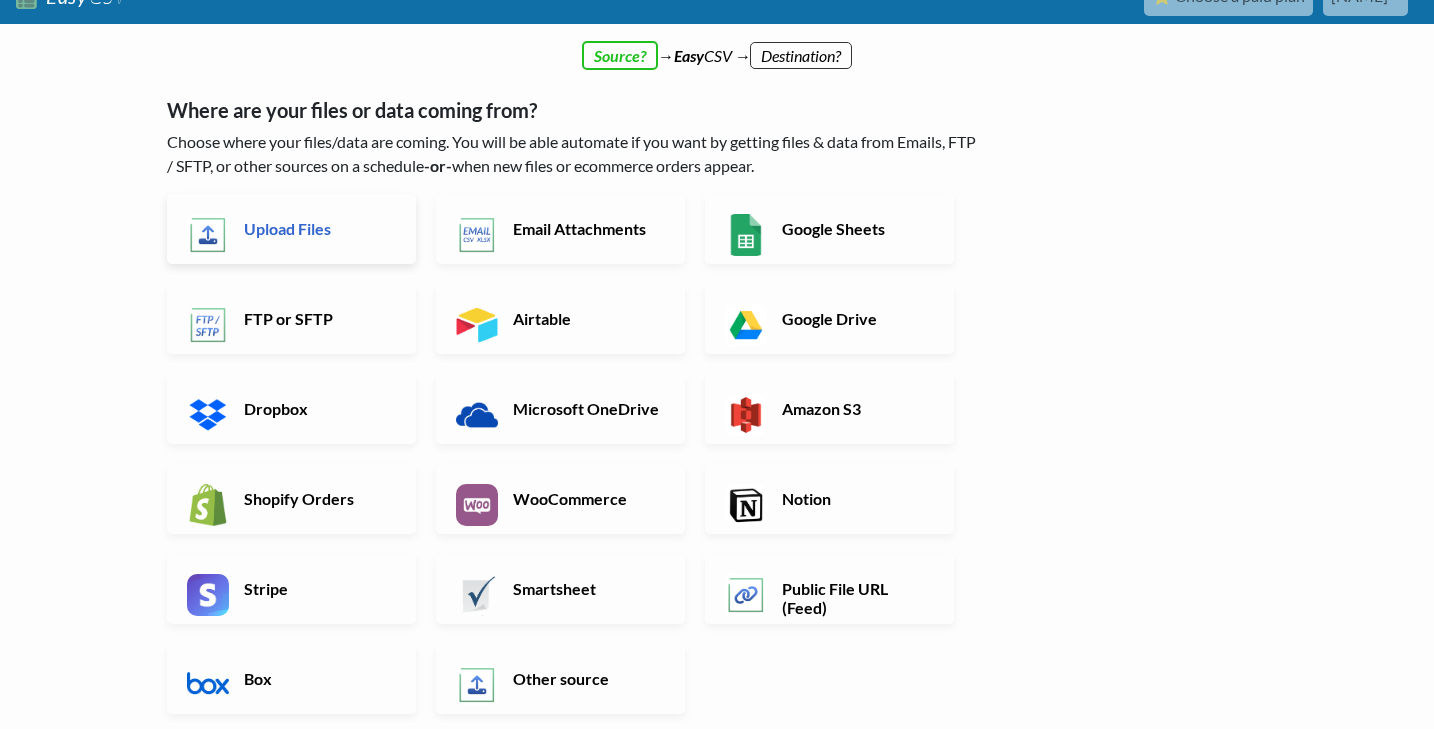 click on "Upload Files" at bounding box center [317, 228] 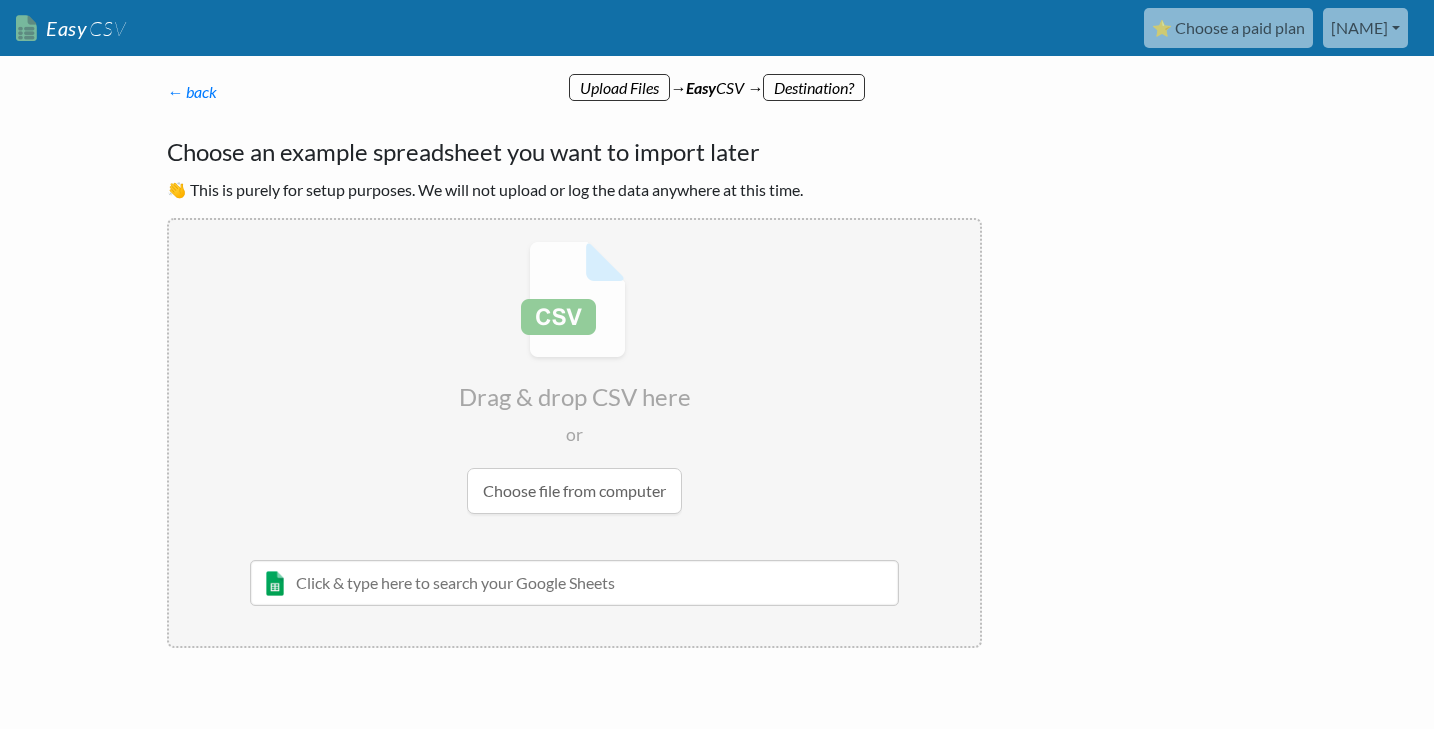 click at bounding box center (574, 377) 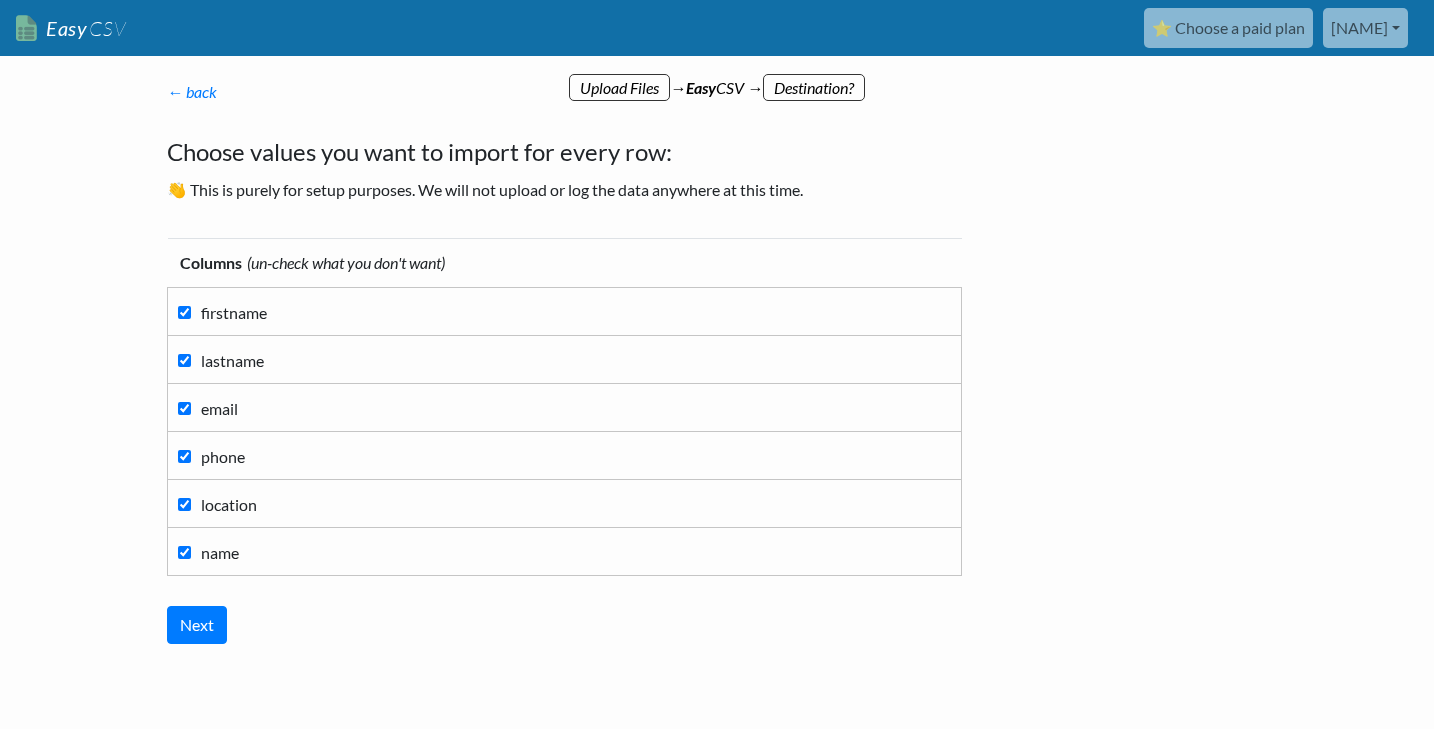 scroll, scrollTop: 81, scrollLeft: 0, axis: vertical 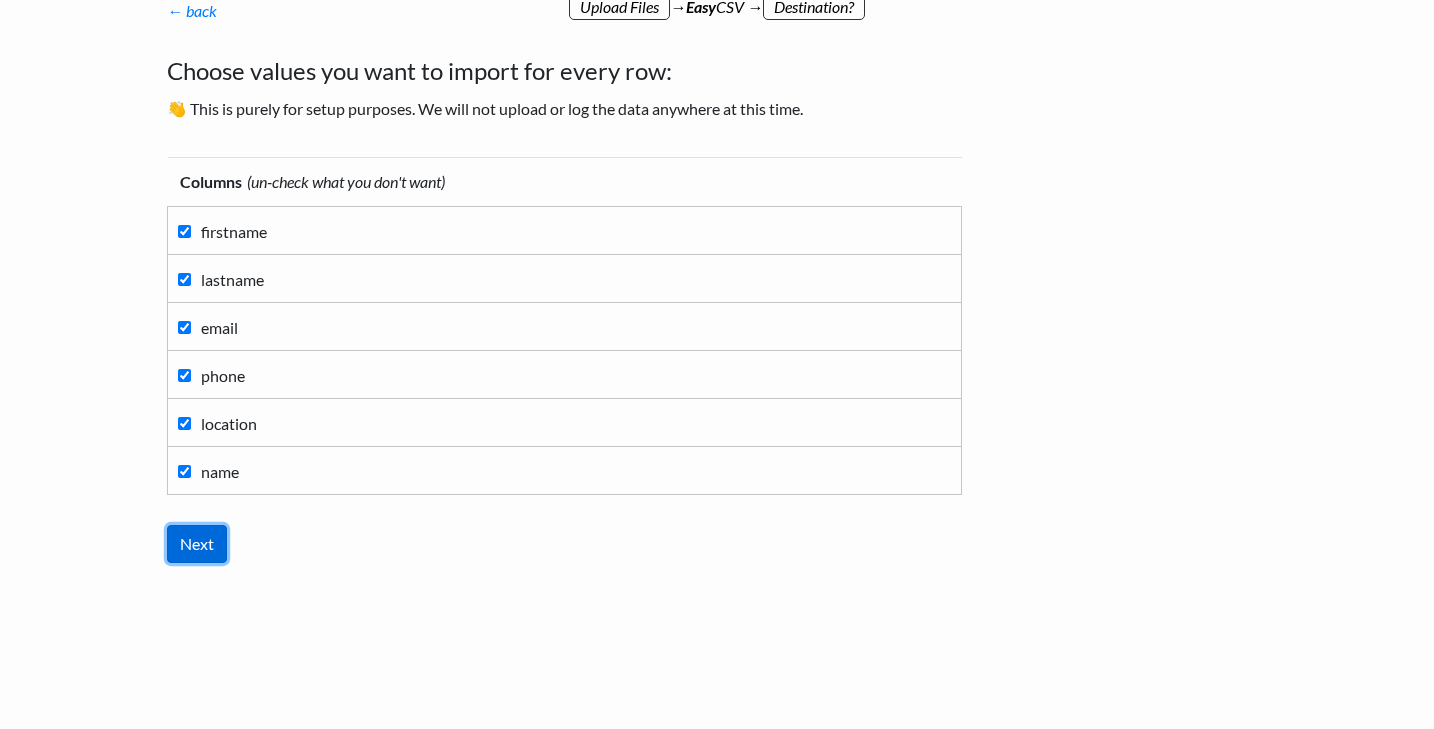 click on "Next" at bounding box center [197, 544] 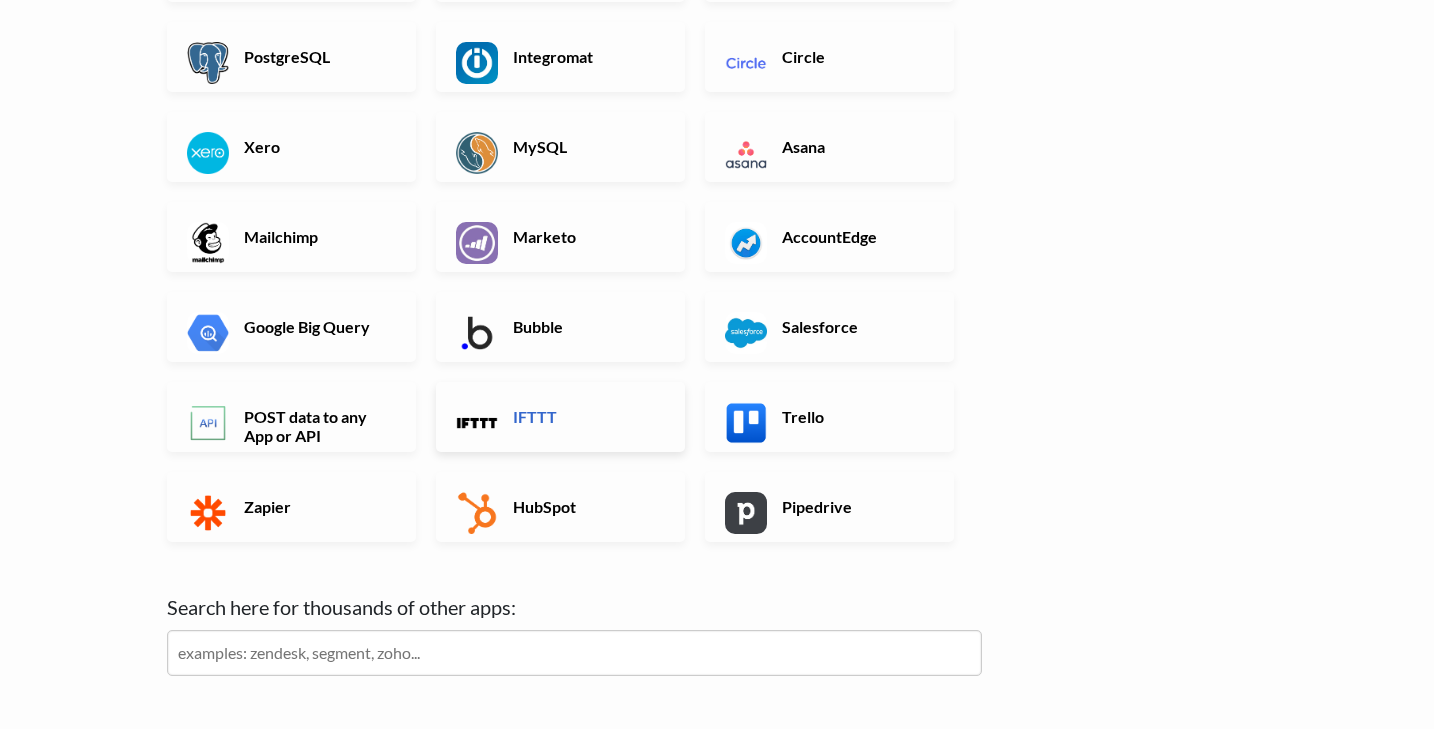 scroll, scrollTop: 631, scrollLeft: 0, axis: vertical 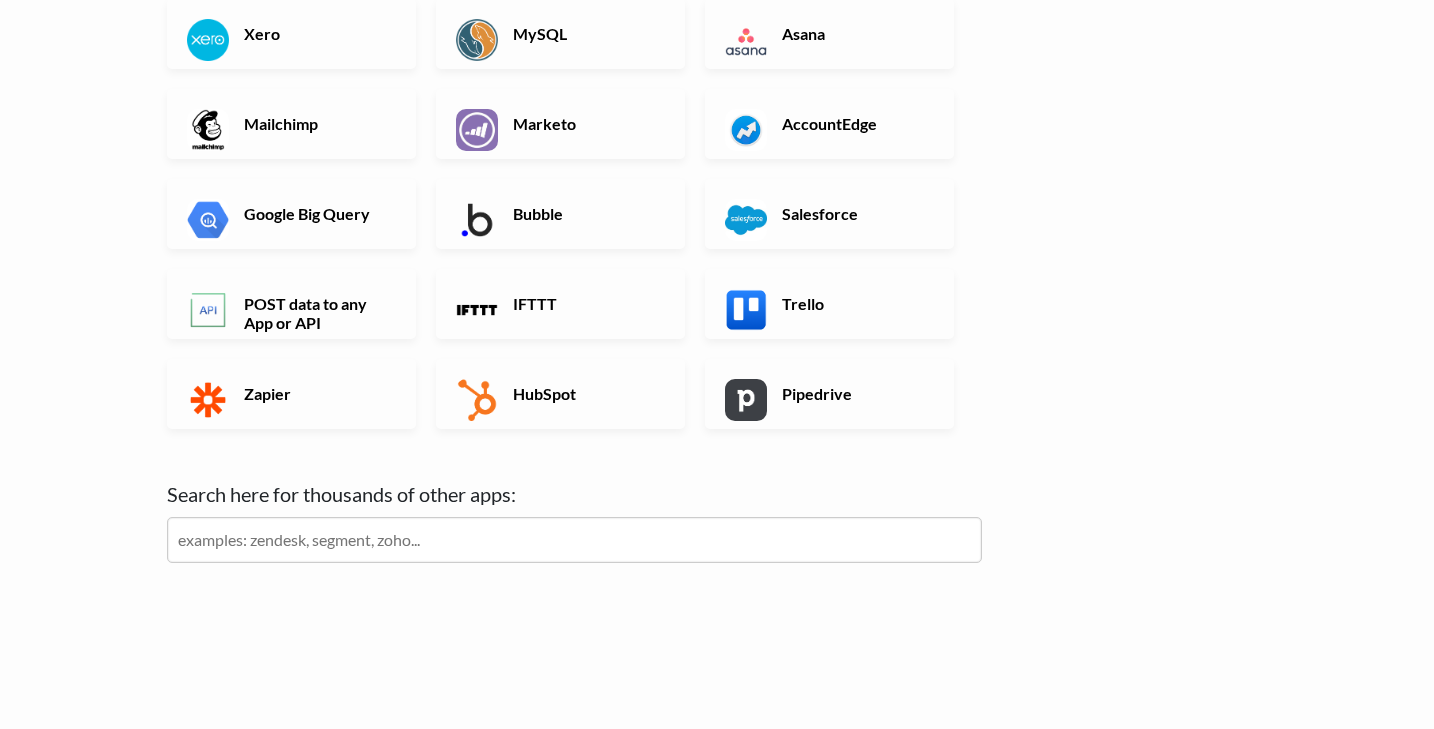 click at bounding box center [574, 540] 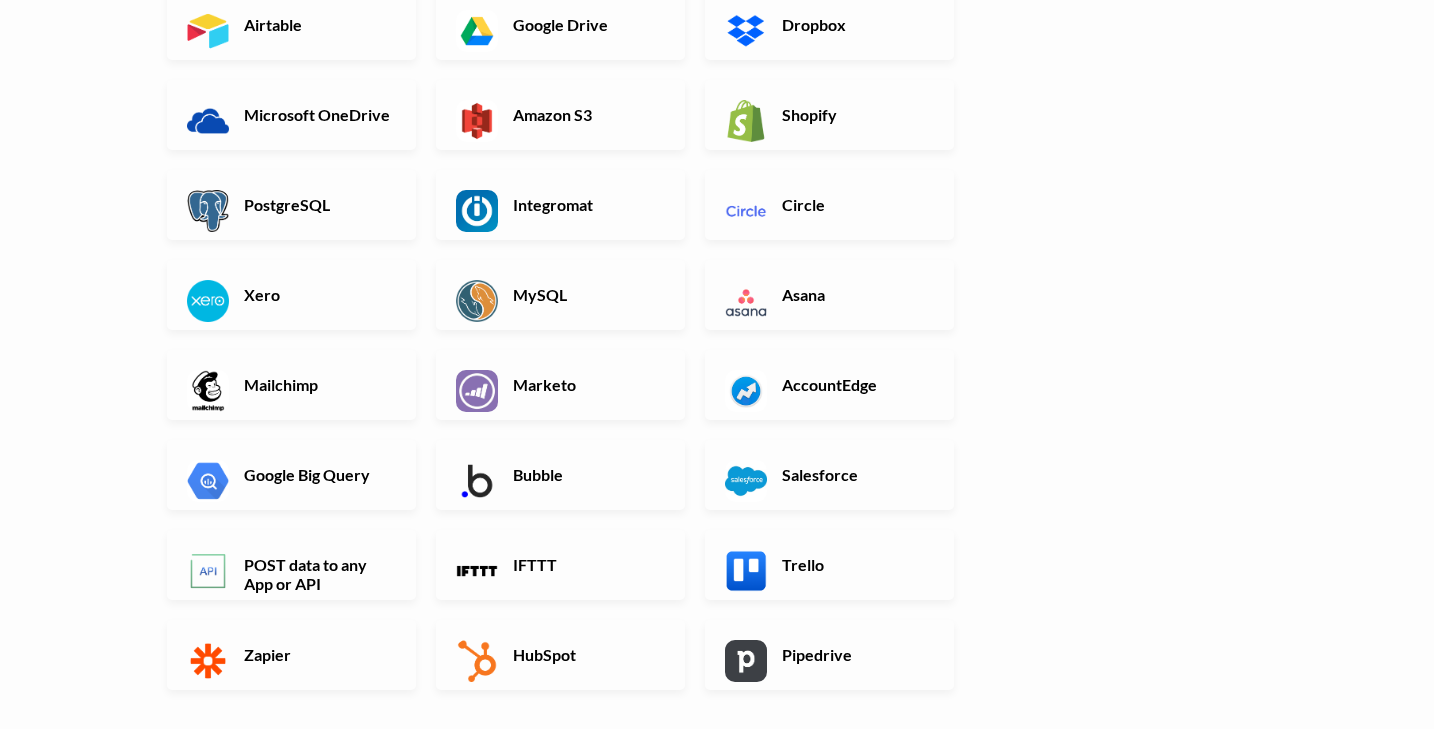 scroll, scrollTop: 376, scrollLeft: 0, axis: vertical 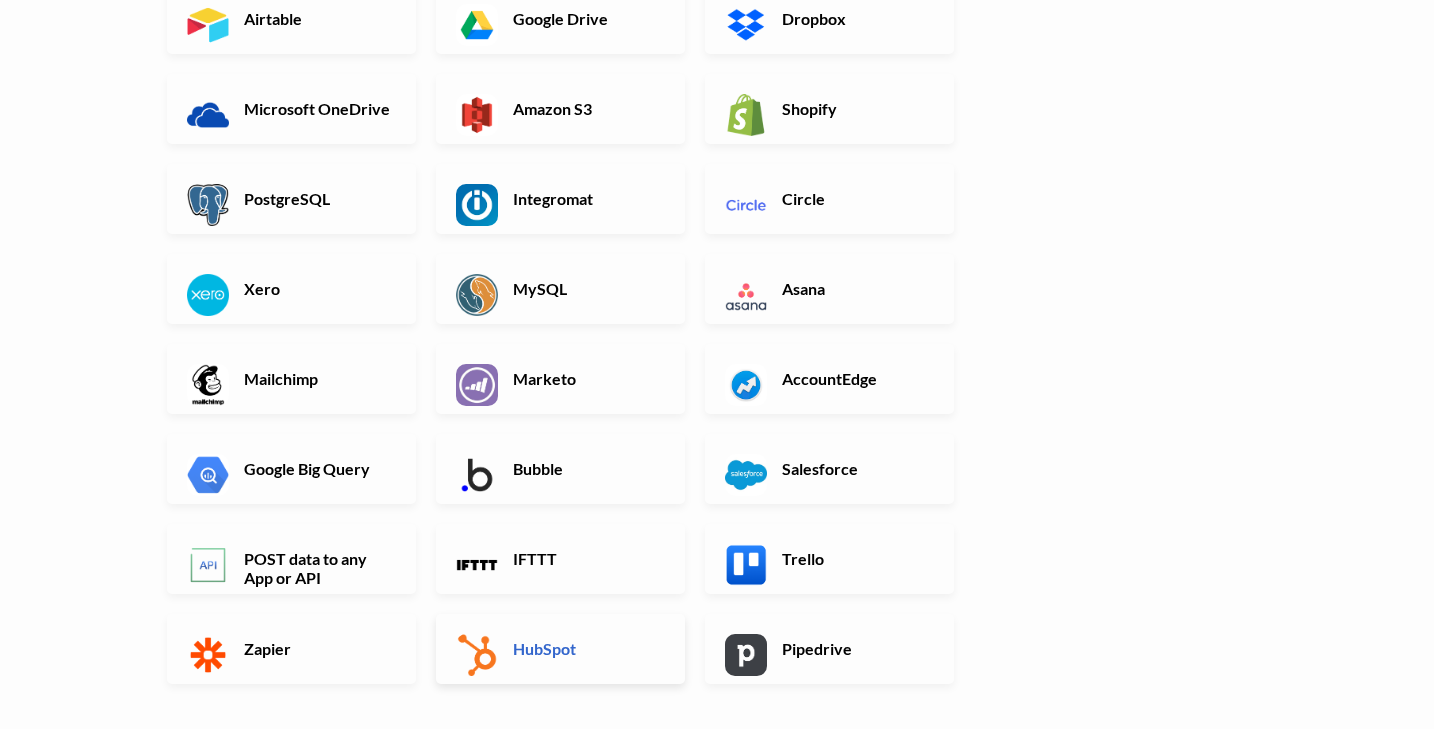 type on "pabbly" 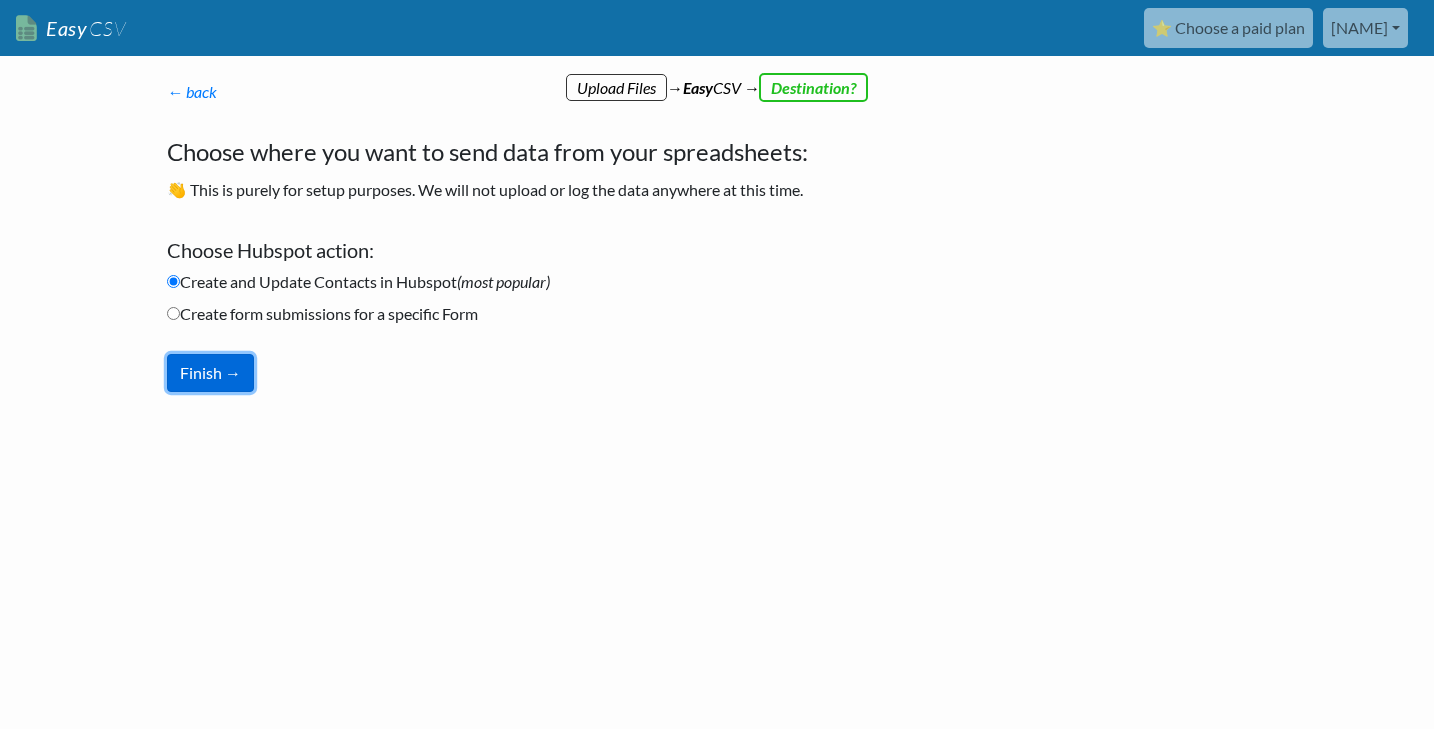 click on "Finish →" at bounding box center [210, 373] 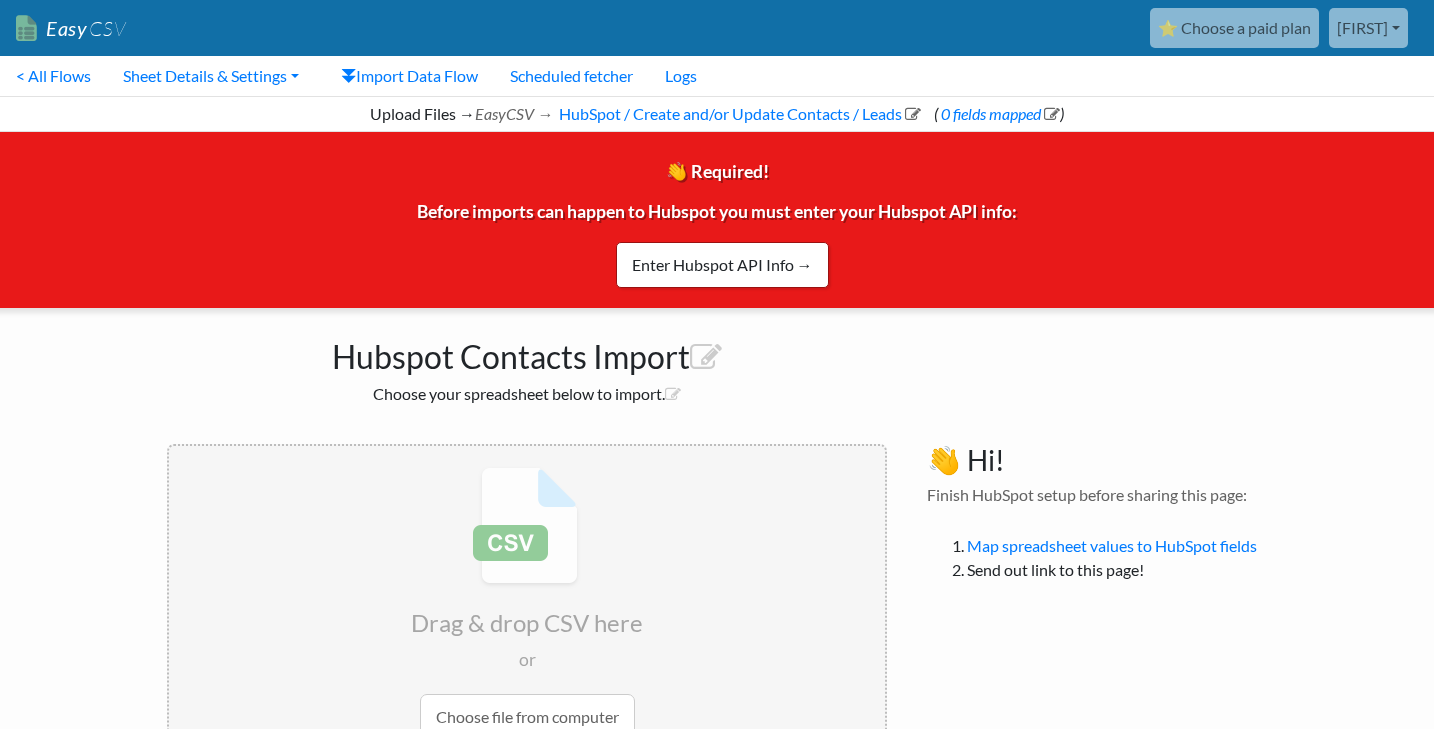 scroll, scrollTop: 103, scrollLeft: 0, axis: vertical 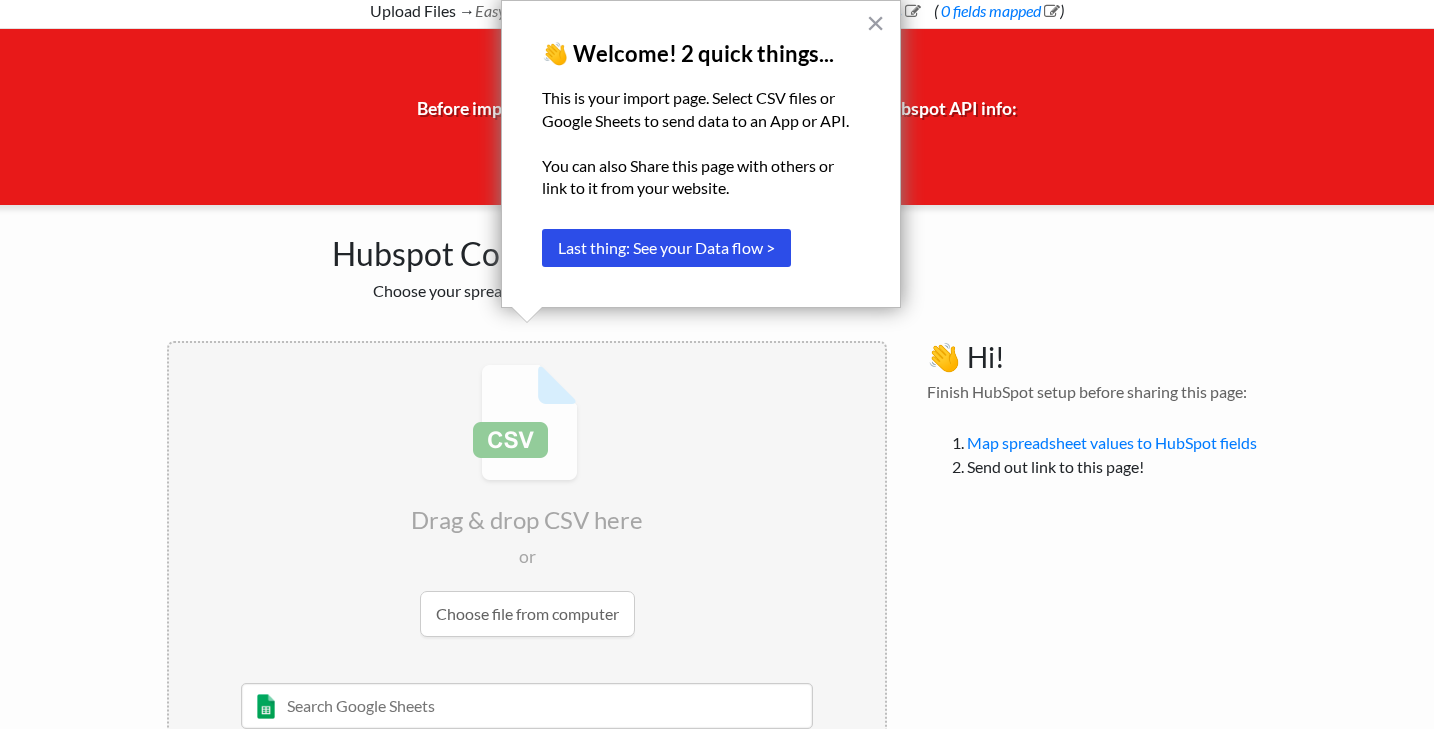 click at bounding box center (527, 500) 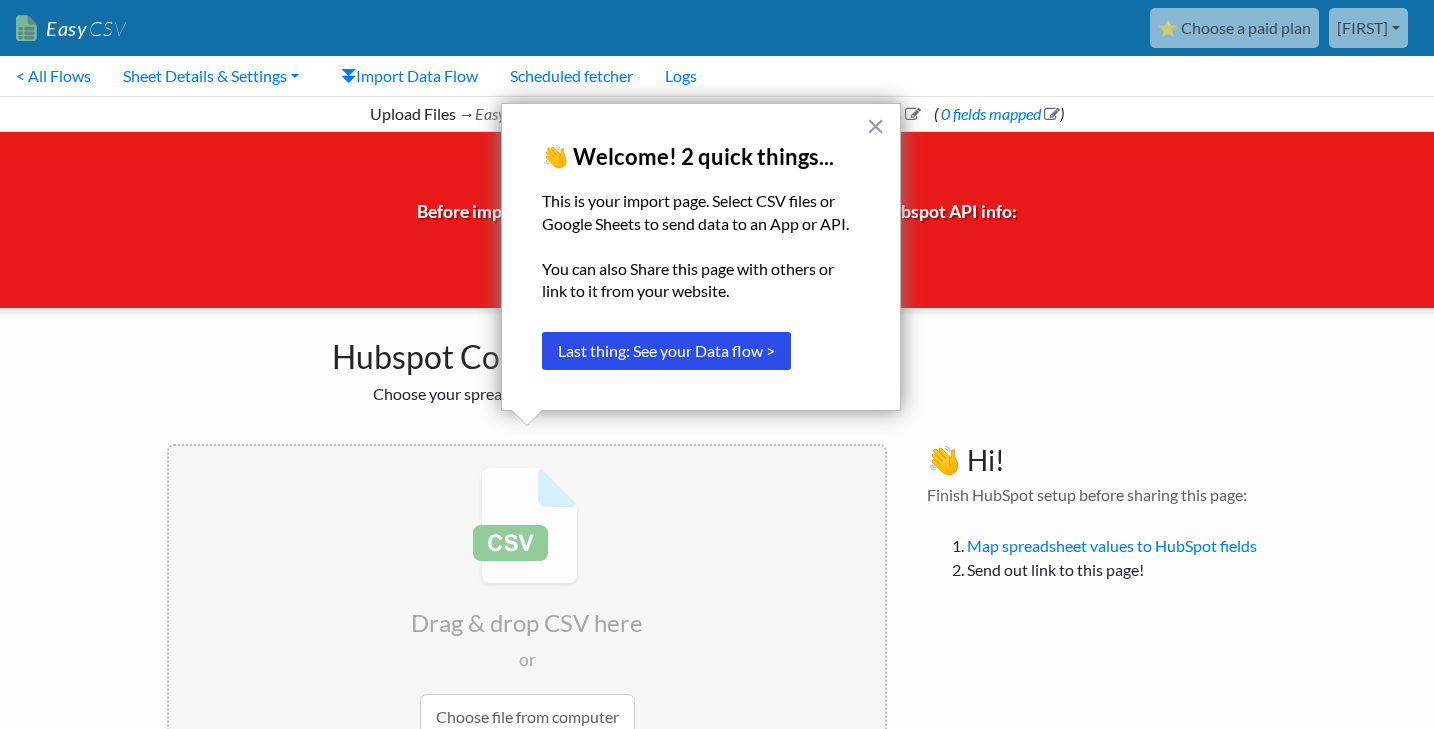 scroll, scrollTop: 1, scrollLeft: 0, axis: vertical 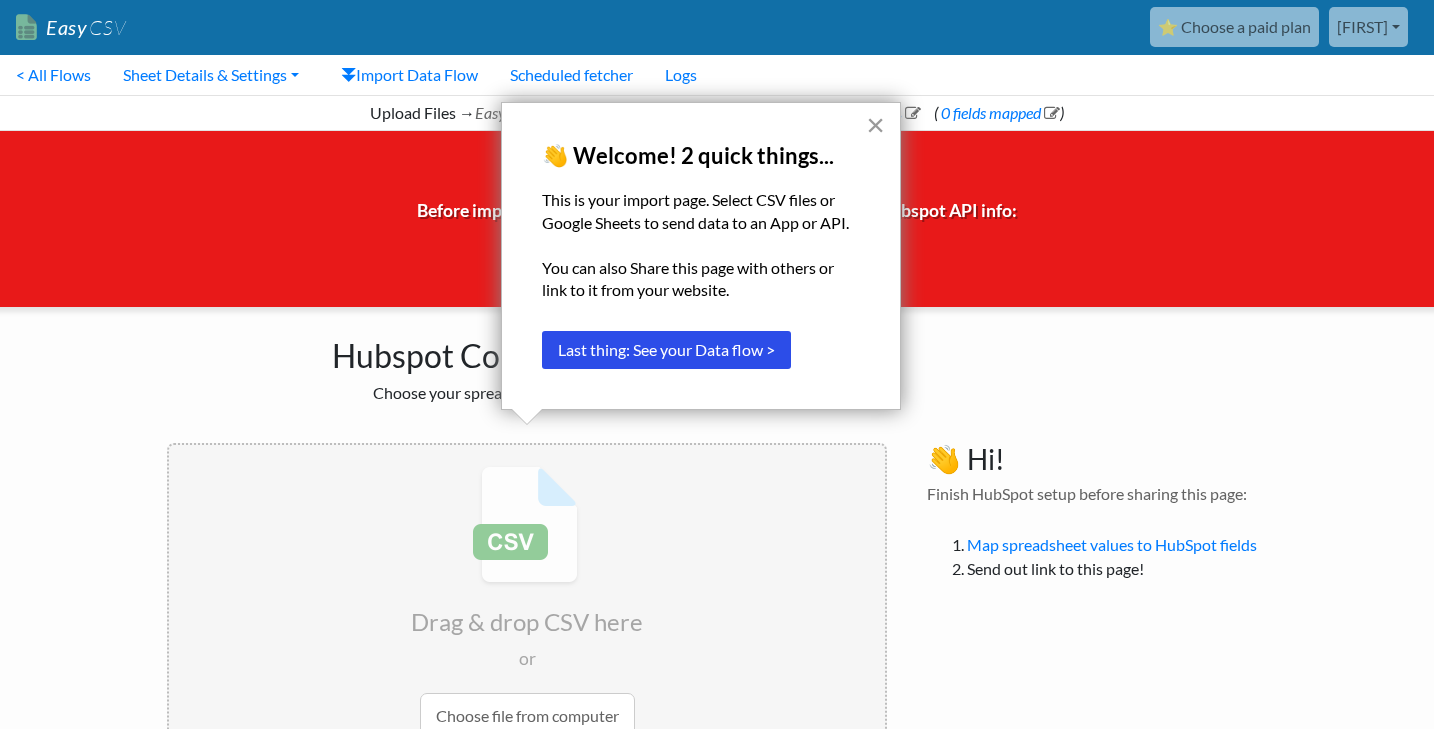 click on "×" at bounding box center [875, 125] 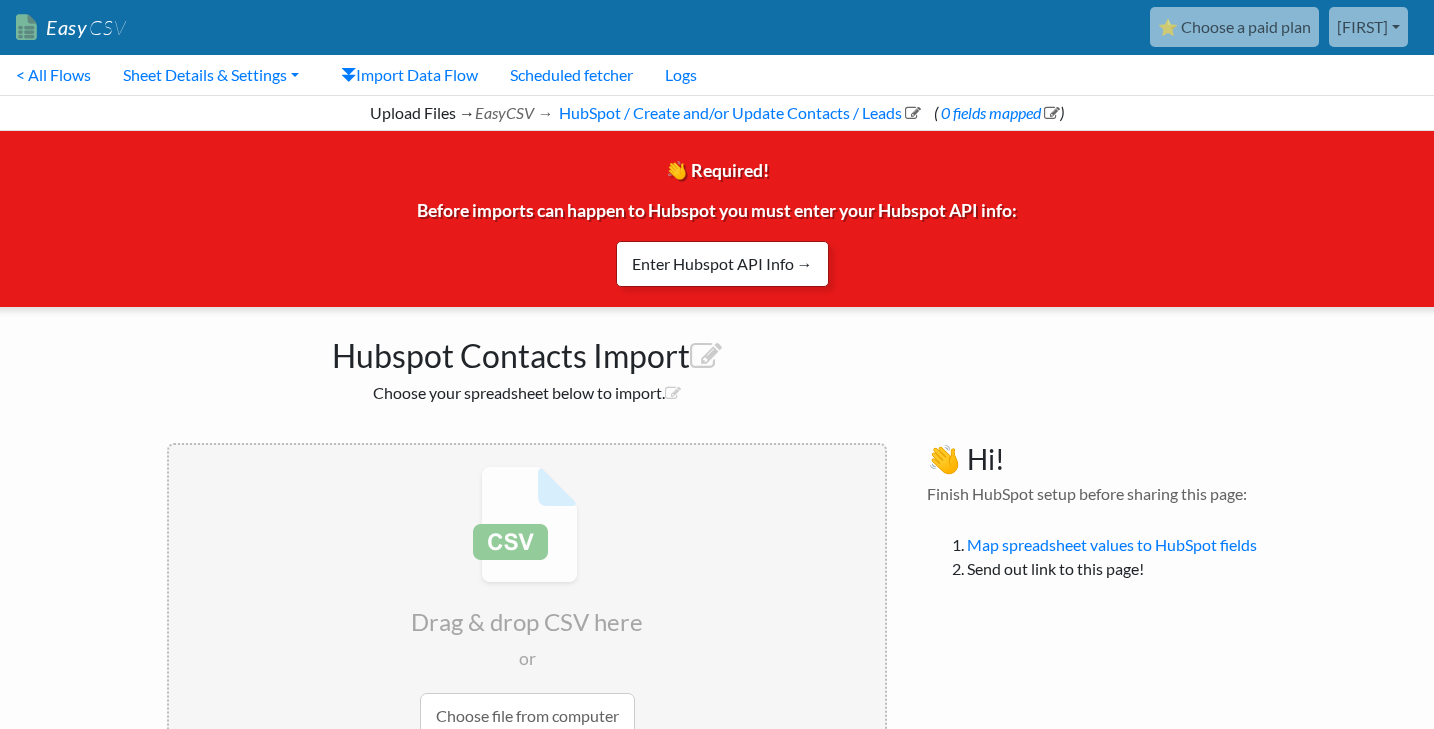 click on "Enter Hubspot API Info →" at bounding box center (722, 264) 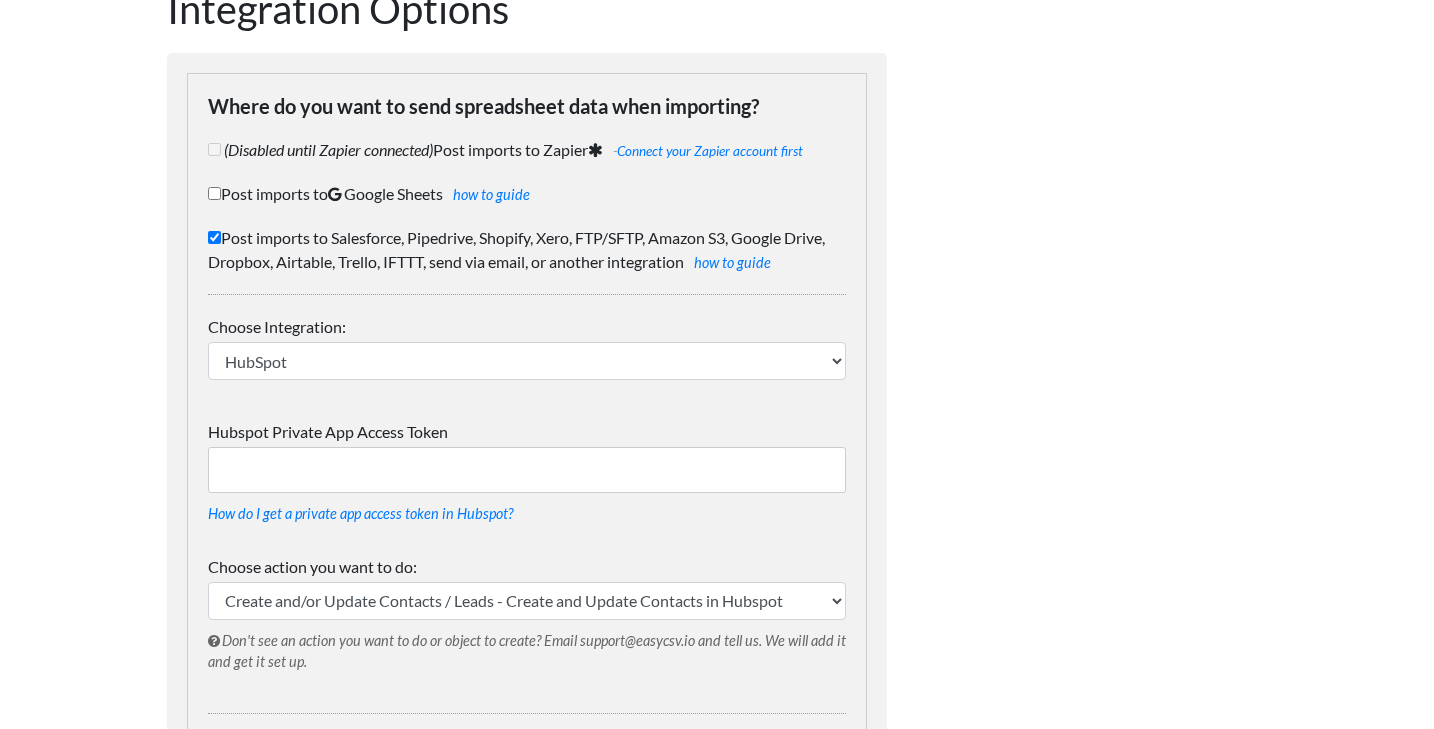 scroll, scrollTop: 141, scrollLeft: 0, axis: vertical 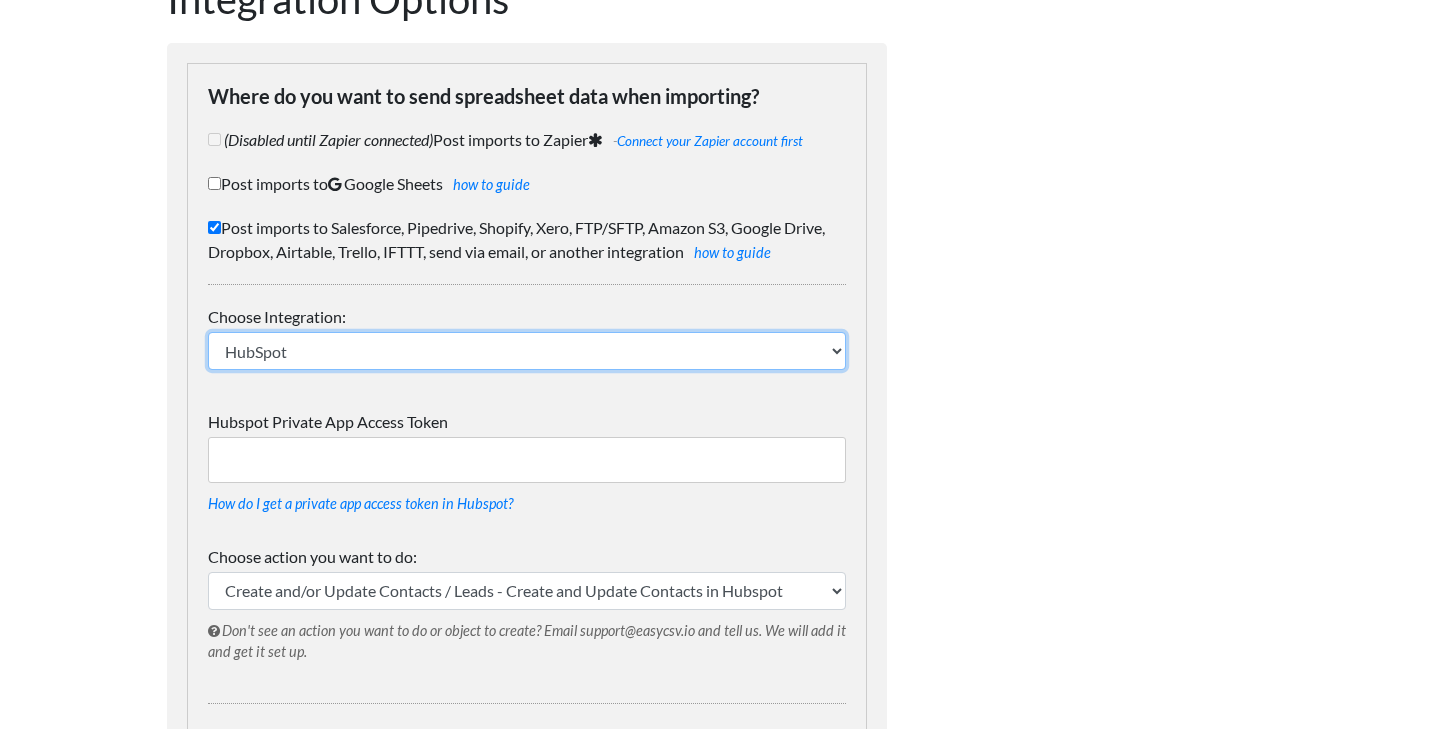 click on "IFTTT
FTP or SFTP
Amazon S3
HubSpot
Google Big Query
Salesforce
Pipedrive
Airtable
Google Drive
Dropbox
Microsoft OneDrive
Shopify
Asana
Trello
Circle
Mailchimp
MySQL
Xero
SQL Server
PostgreSQL
Marketo
Easy Clocking
Email New CSV or XLSX File
Plutio" at bounding box center (527, 351) 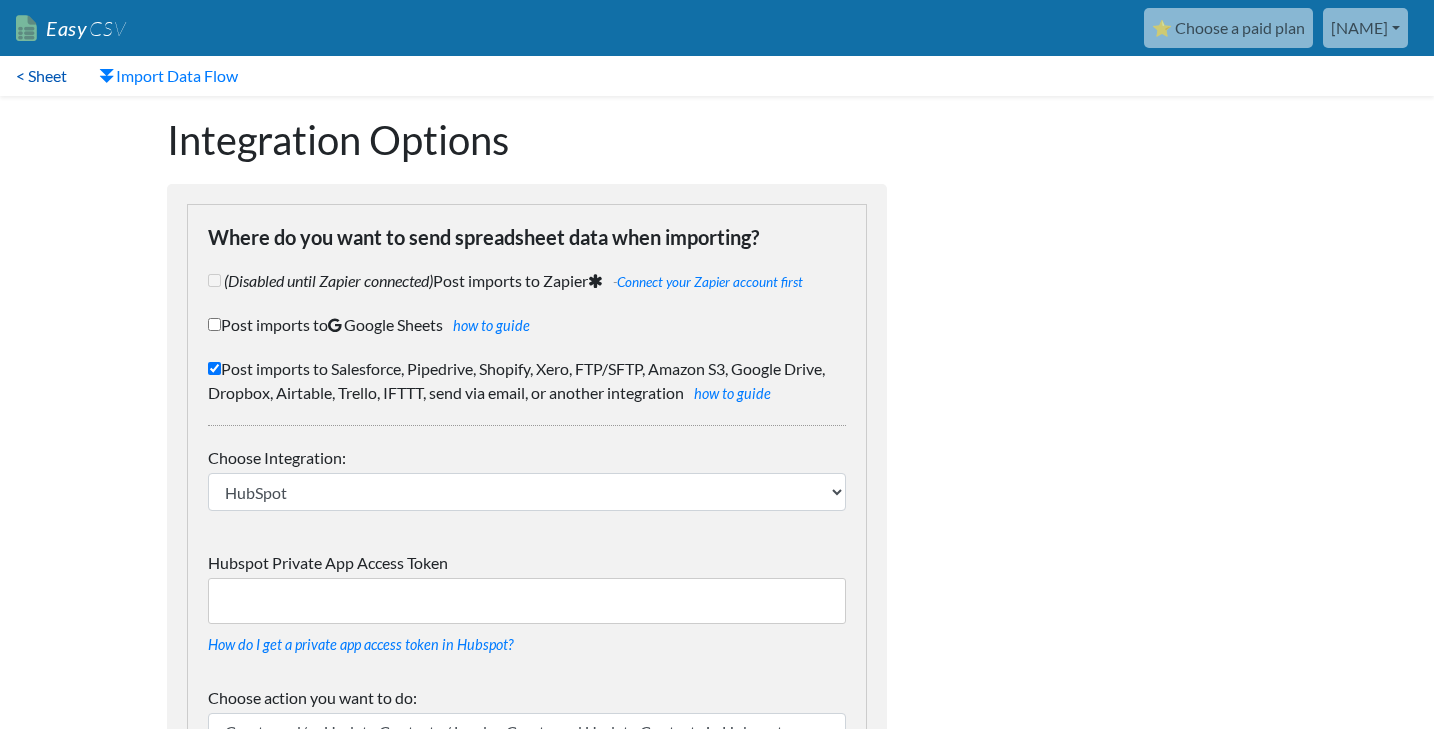 click on "< Sheet" at bounding box center (41, 76) 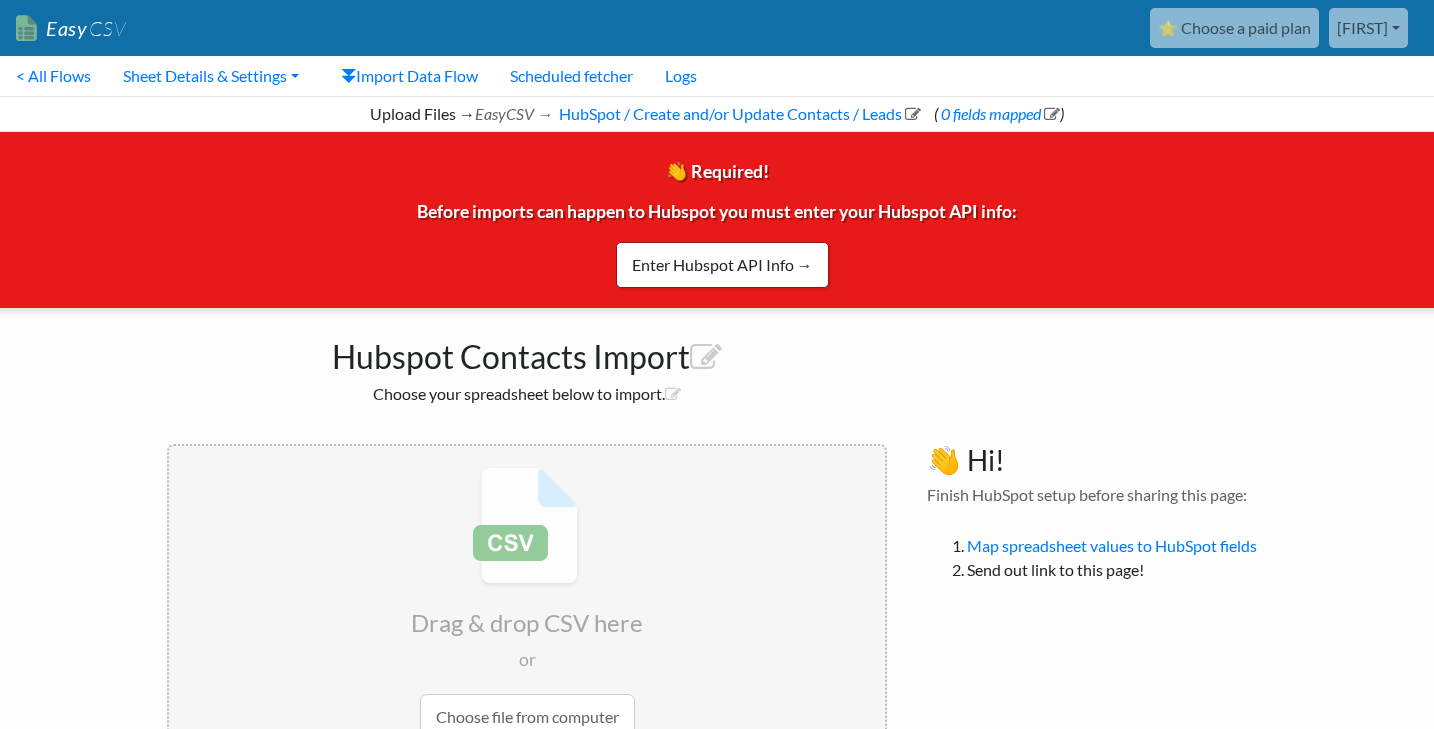 scroll, scrollTop: 0, scrollLeft: 0, axis: both 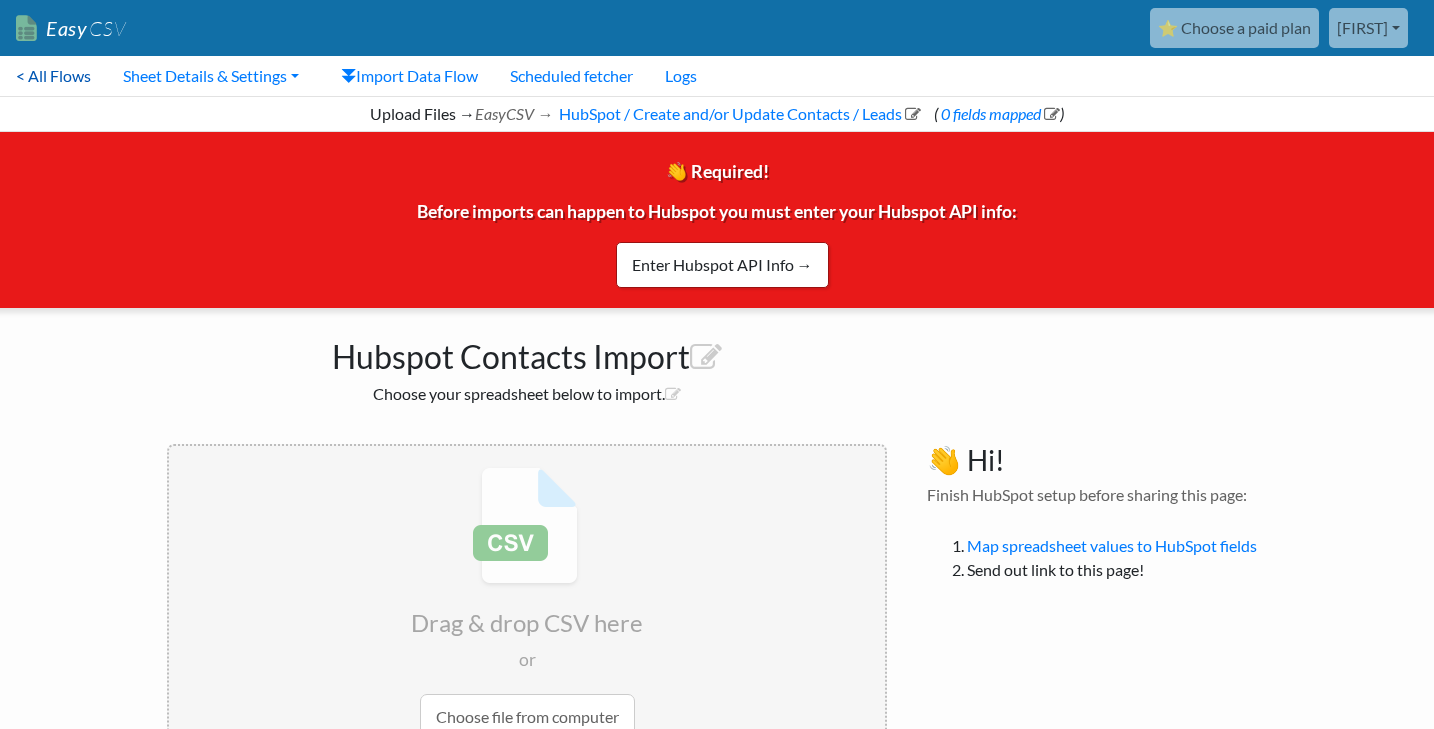 click on "< All Flows" at bounding box center [53, 76] 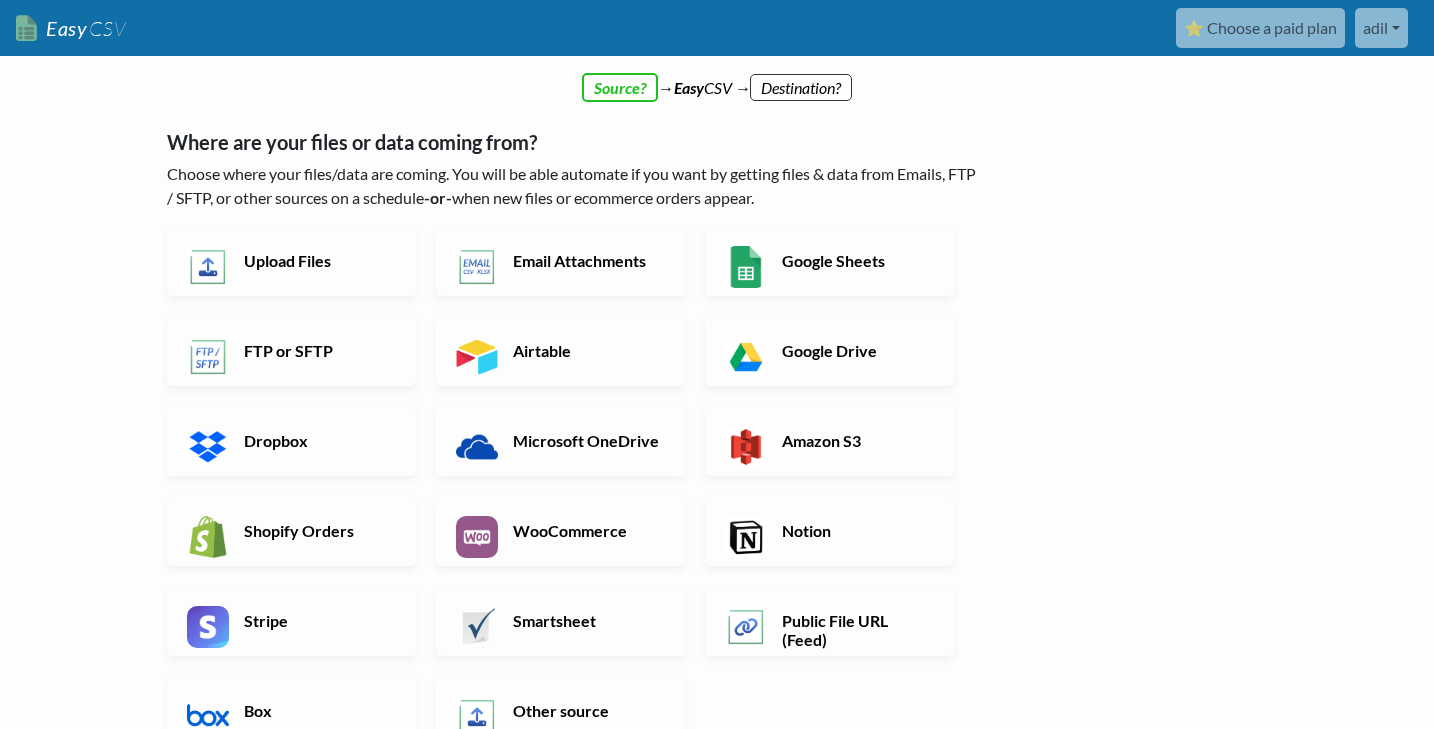 scroll, scrollTop: 0, scrollLeft: 0, axis: both 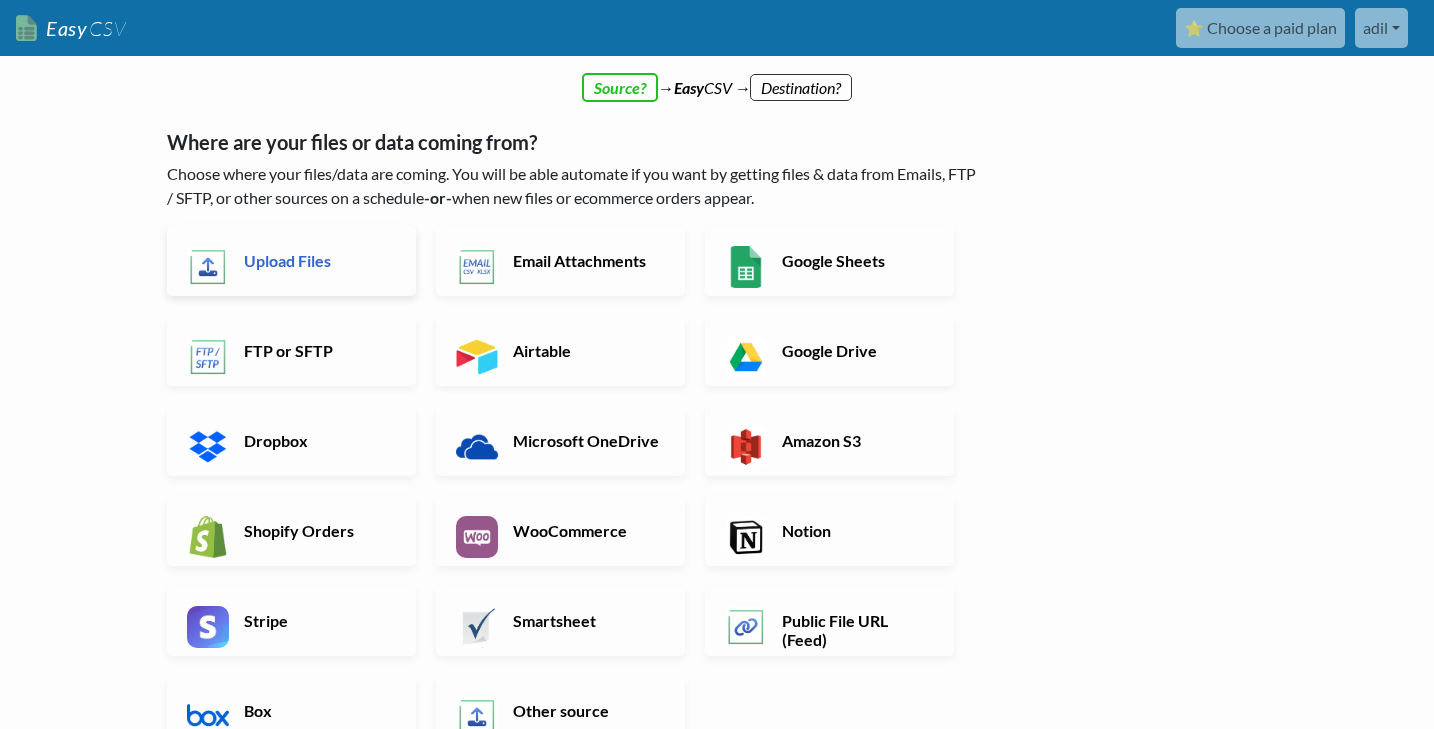 click on "Upload Files" at bounding box center (291, 261) 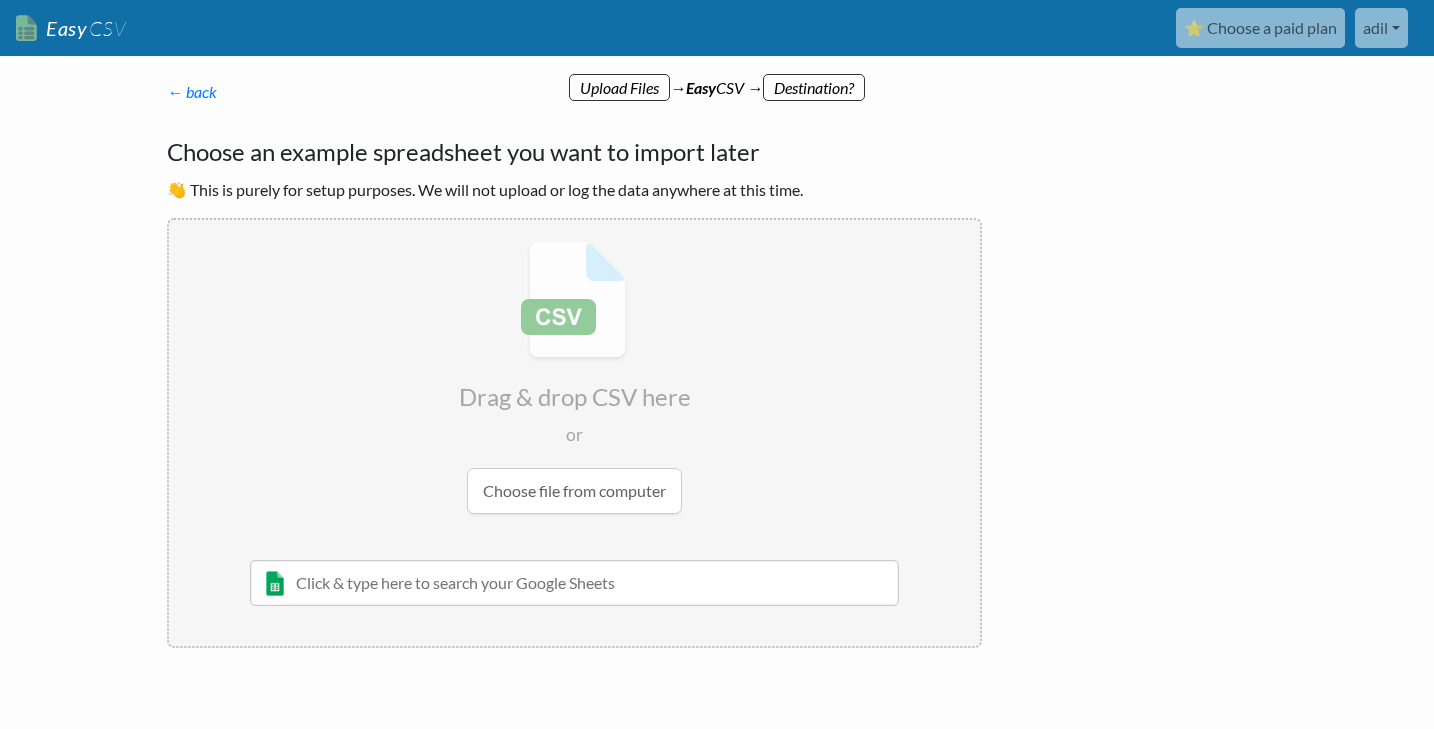 click at bounding box center [574, 377] 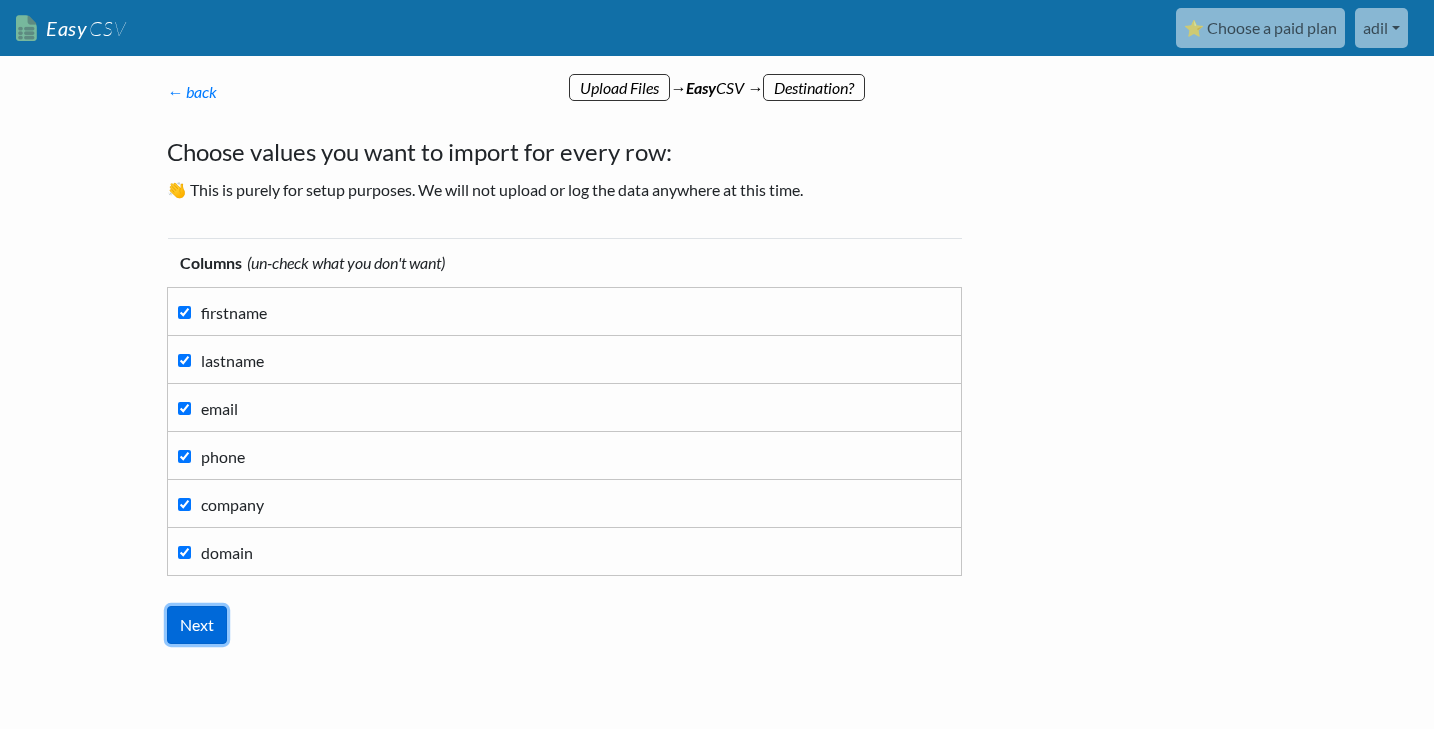 click on "Next" at bounding box center [197, 625] 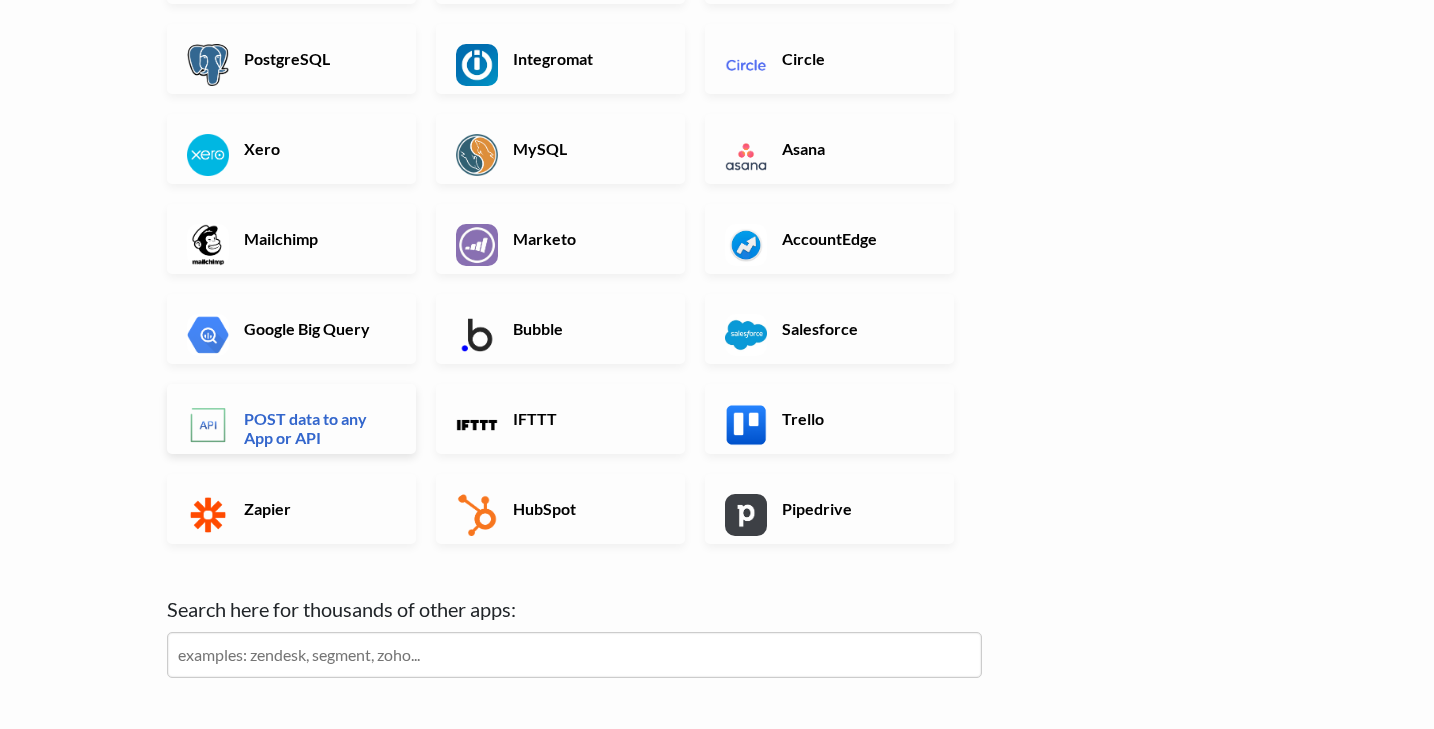 scroll, scrollTop: 515, scrollLeft: 0, axis: vertical 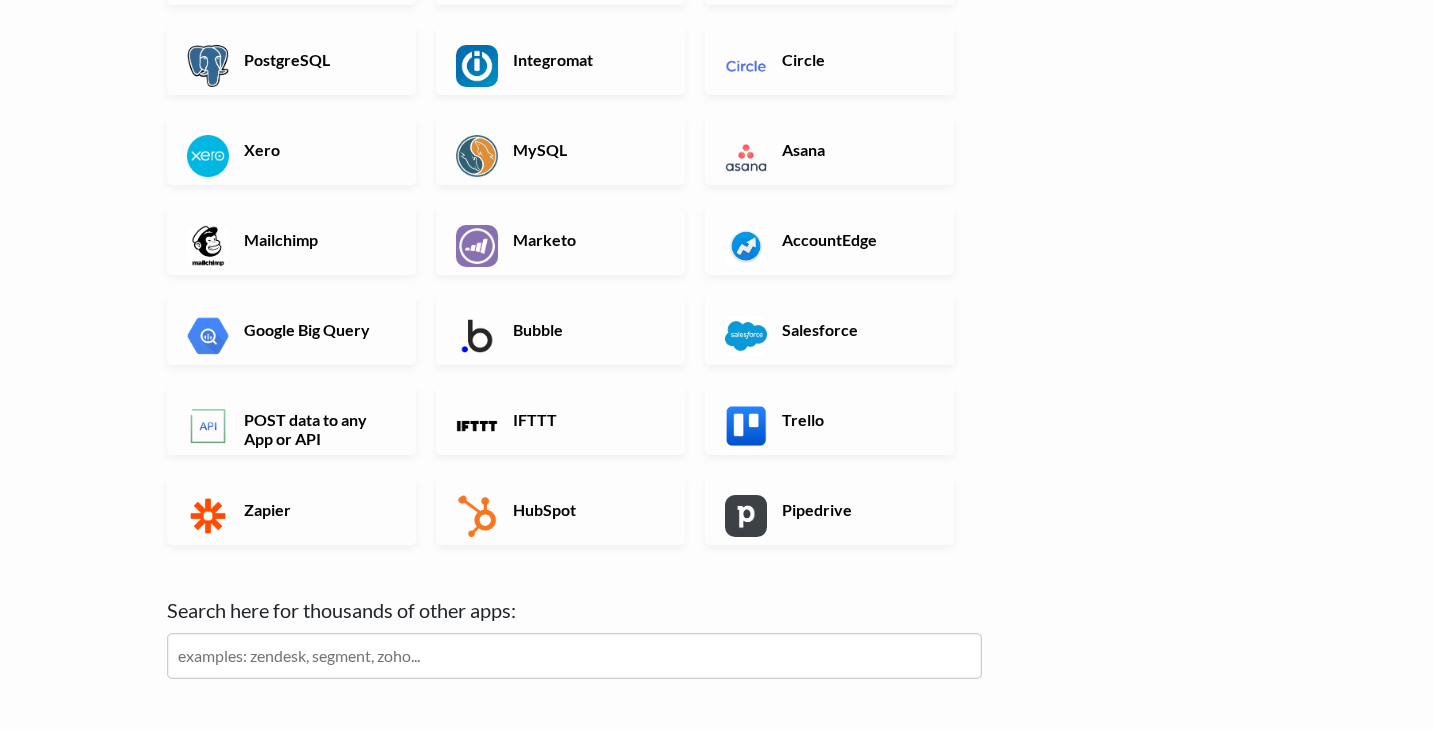 click at bounding box center (574, 656) 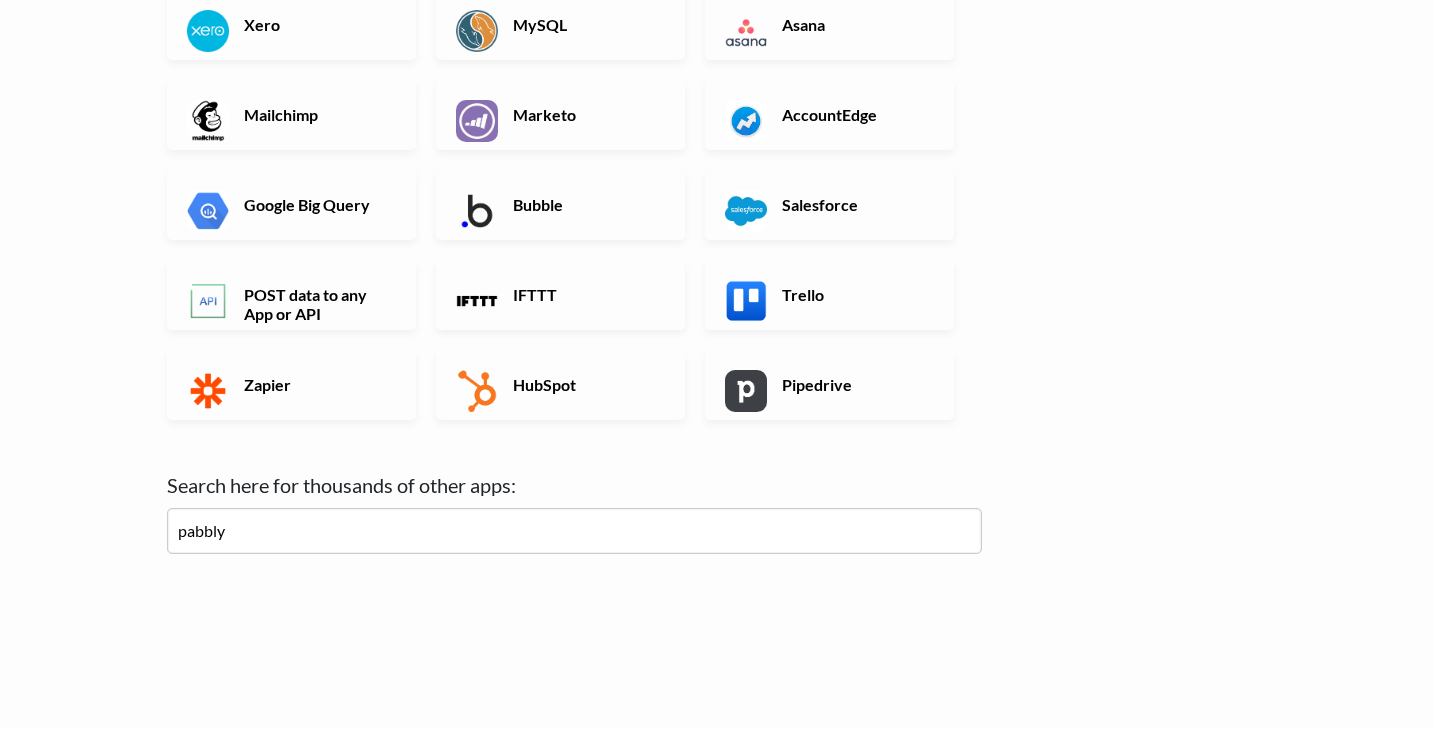 scroll, scrollTop: 647, scrollLeft: 0, axis: vertical 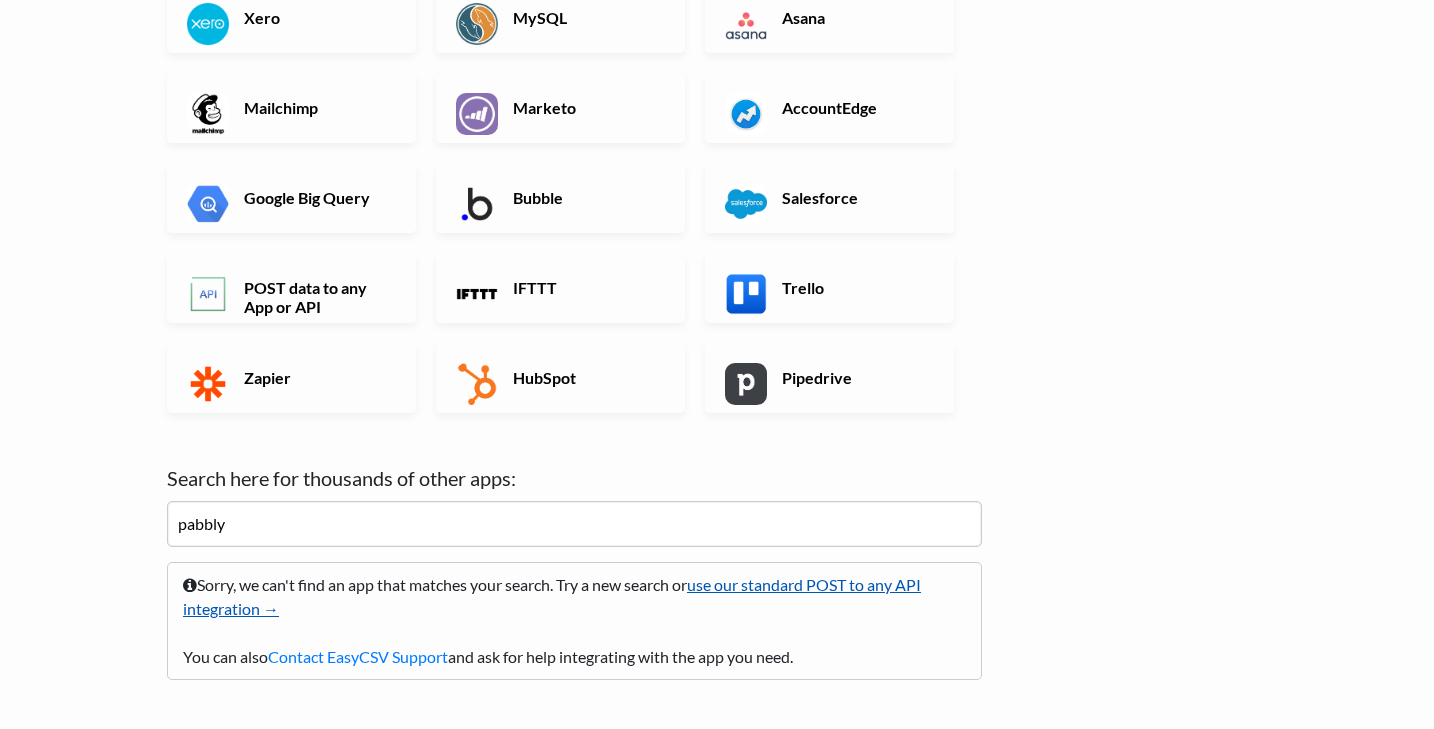 type on "pabbly" 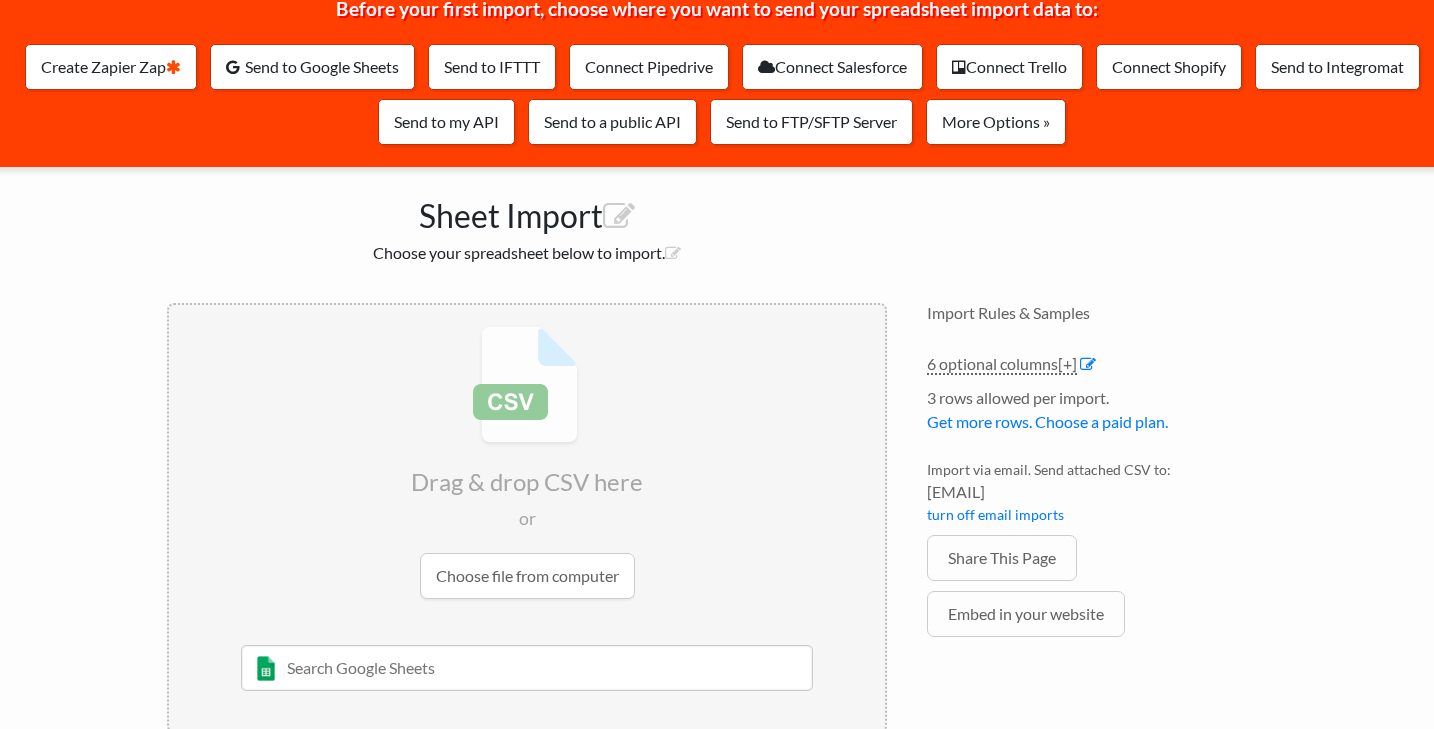 scroll, scrollTop: 288, scrollLeft: 0, axis: vertical 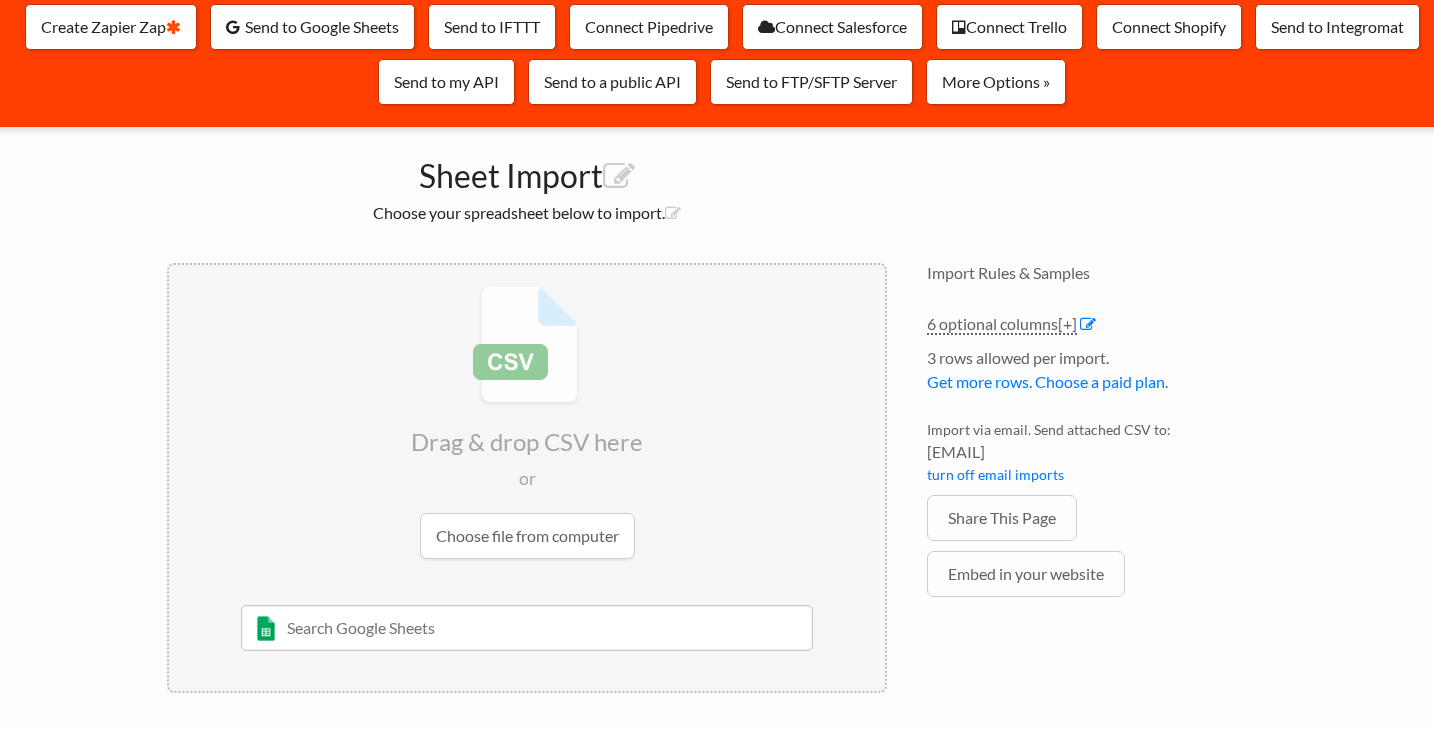 click at bounding box center [527, 422] 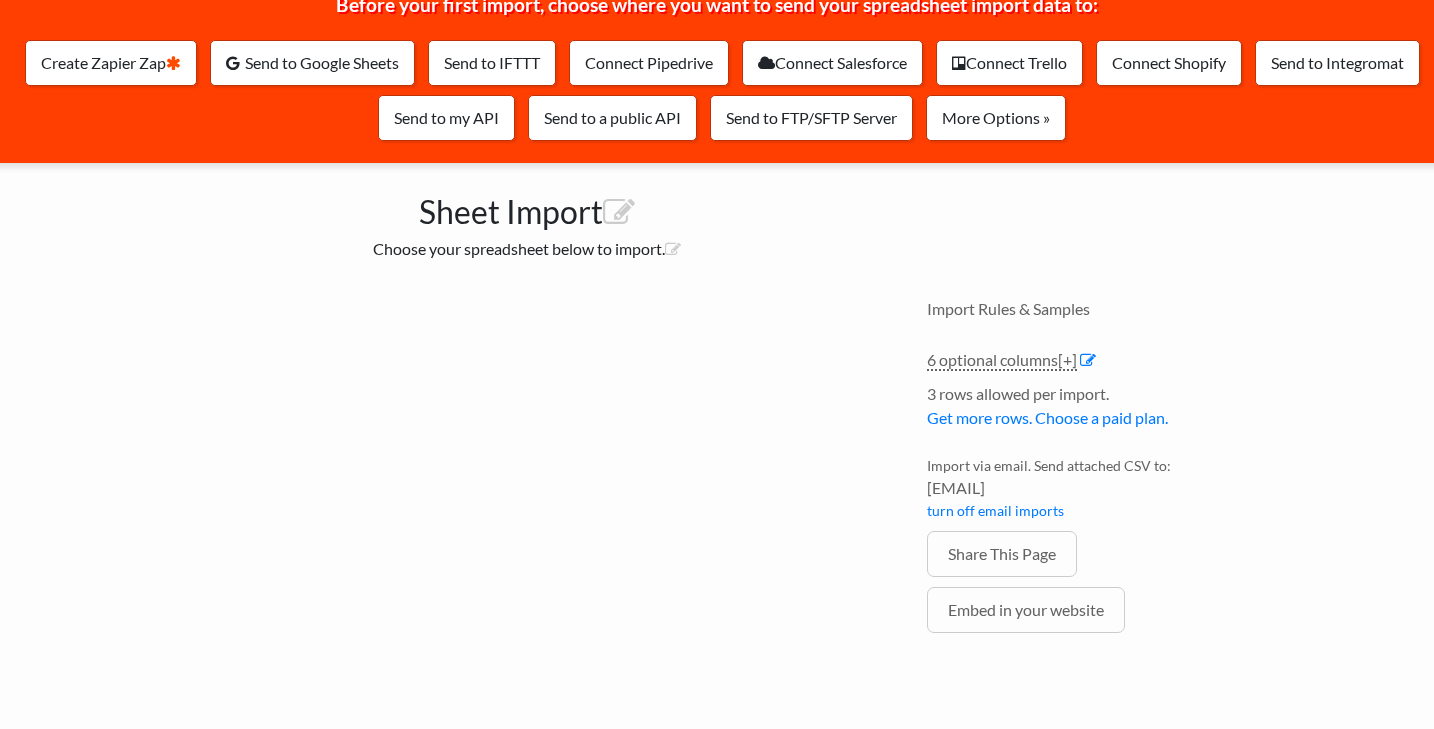 scroll, scrollTop: 252, scrollLeft: 0, axis: vertical 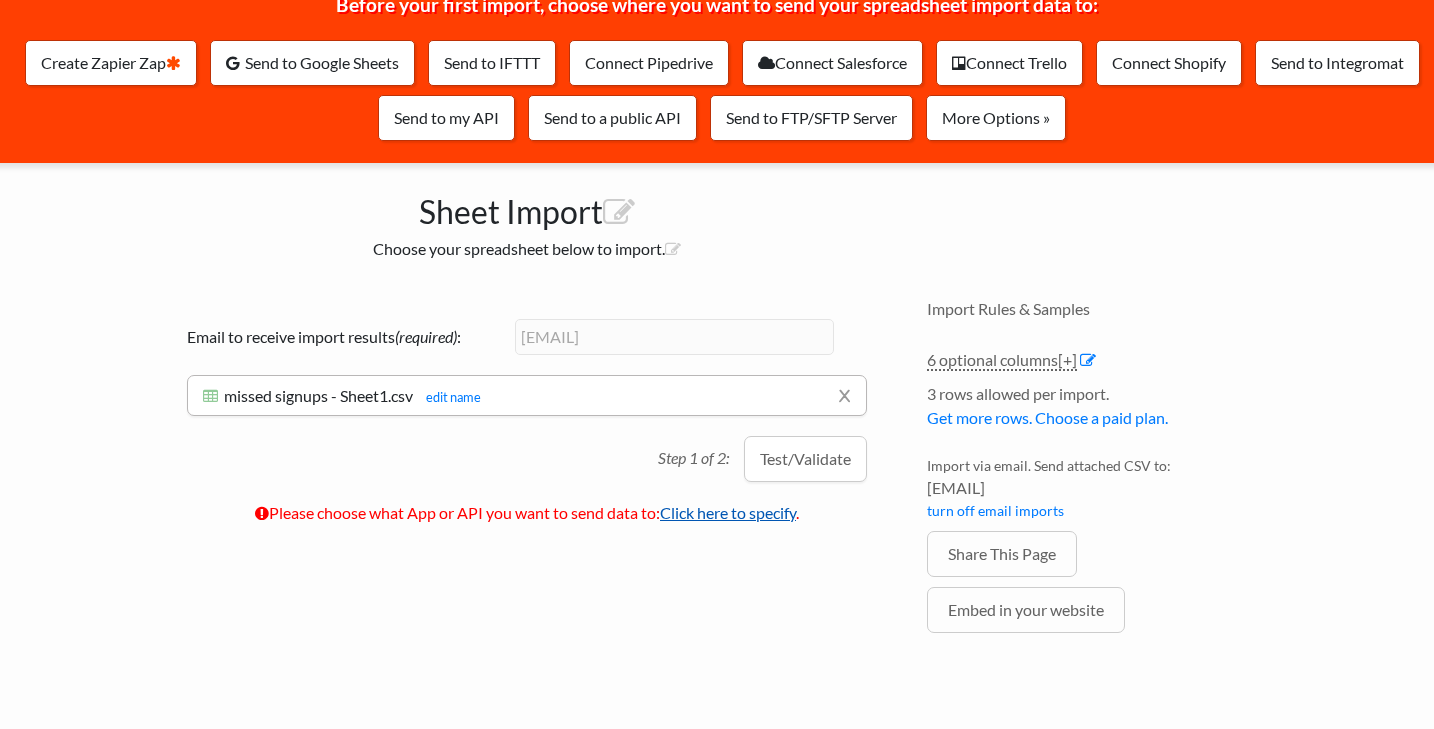 click on "Click here to specify" at bounding box center [728, 512] 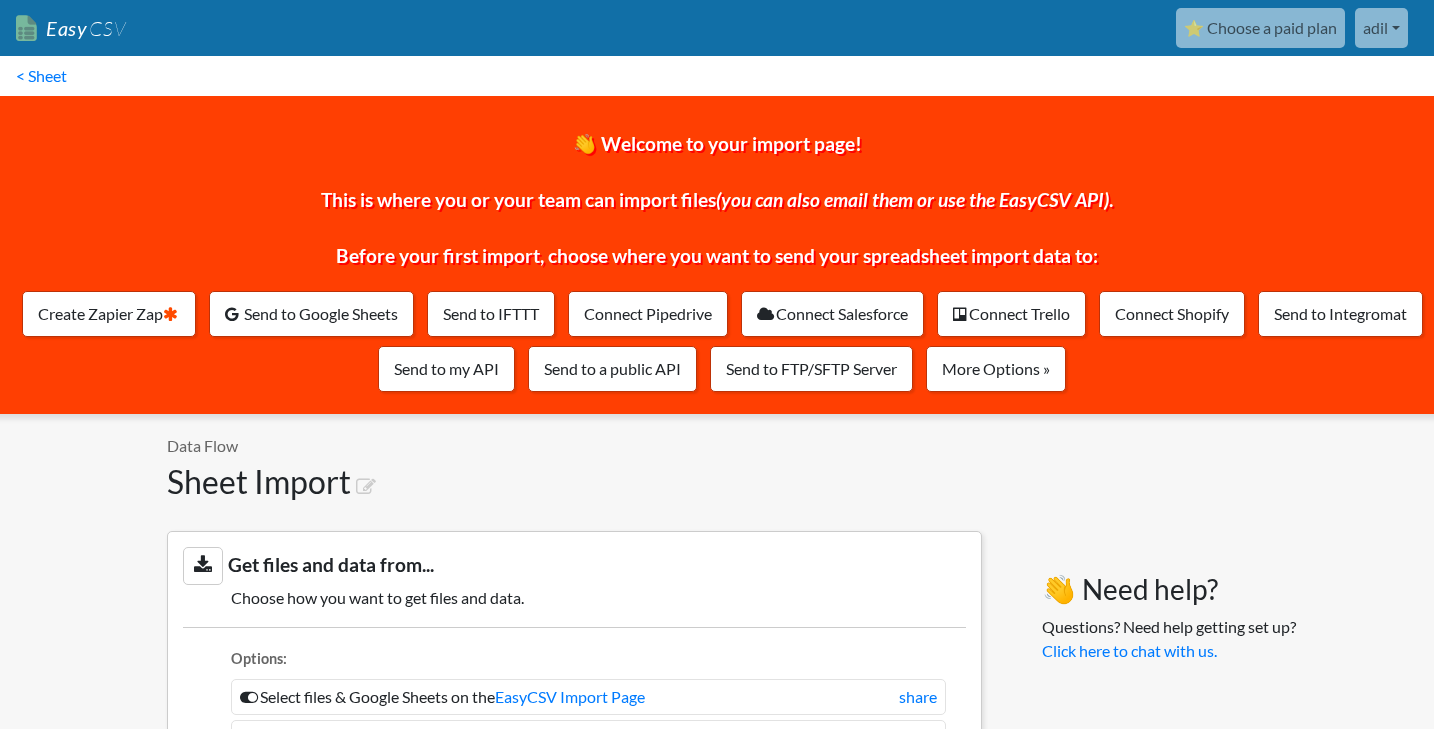 scroll, scrollTop: 1809, scrollLeft: 0, axis: vertical 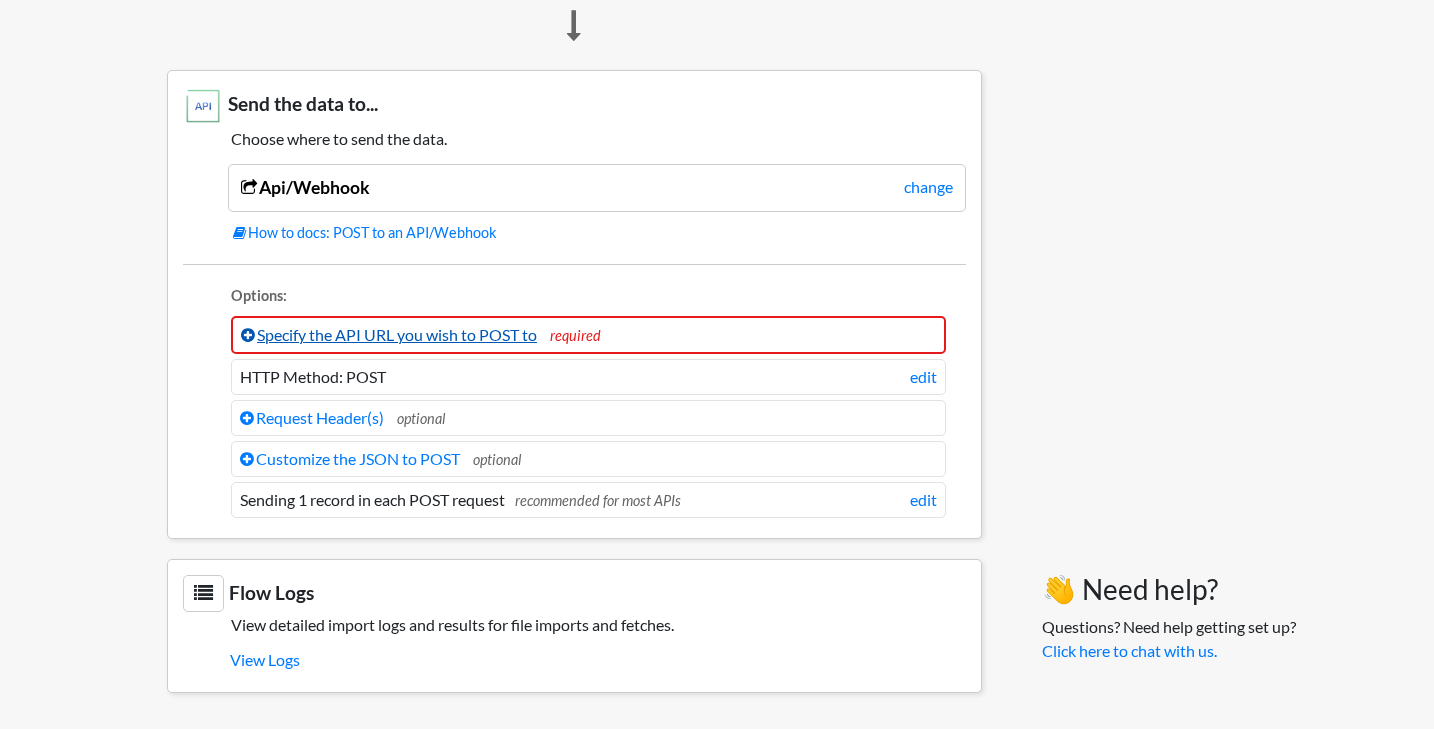 click at bounding box center [248, 335] 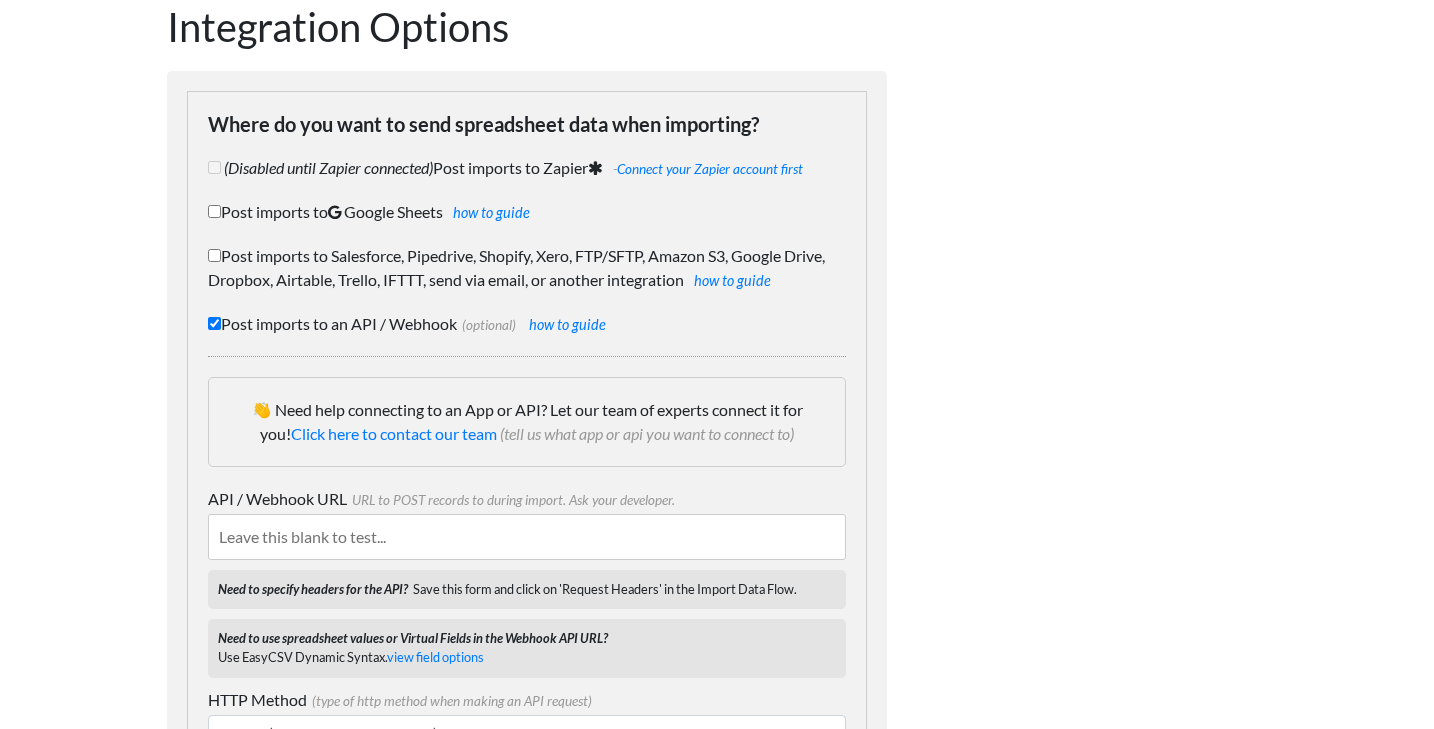 scroll, scrollTop: 119, scrollLeft: 0, axis: vertical 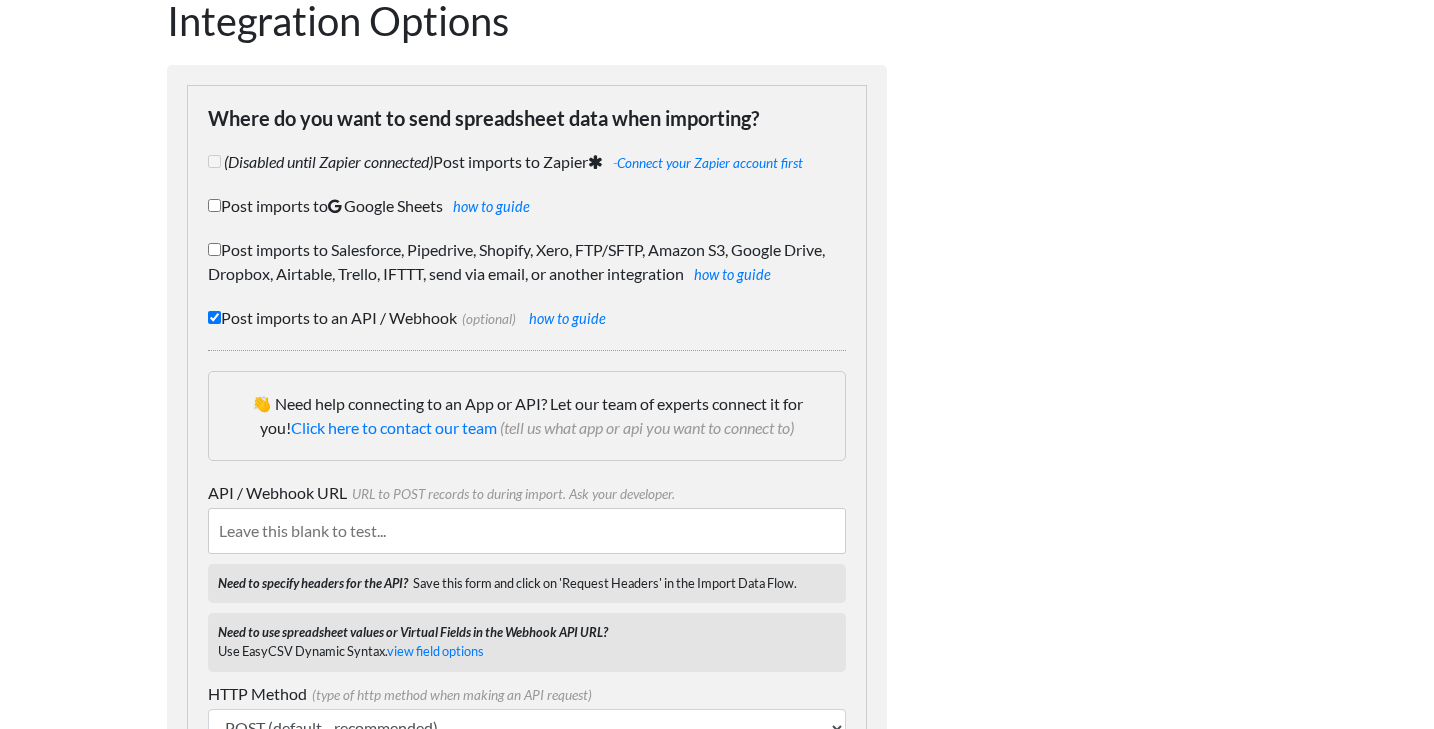click on "API / Webhook URL  URL to POST records to during import. Ask your developer." at bounding box center [527, 531] 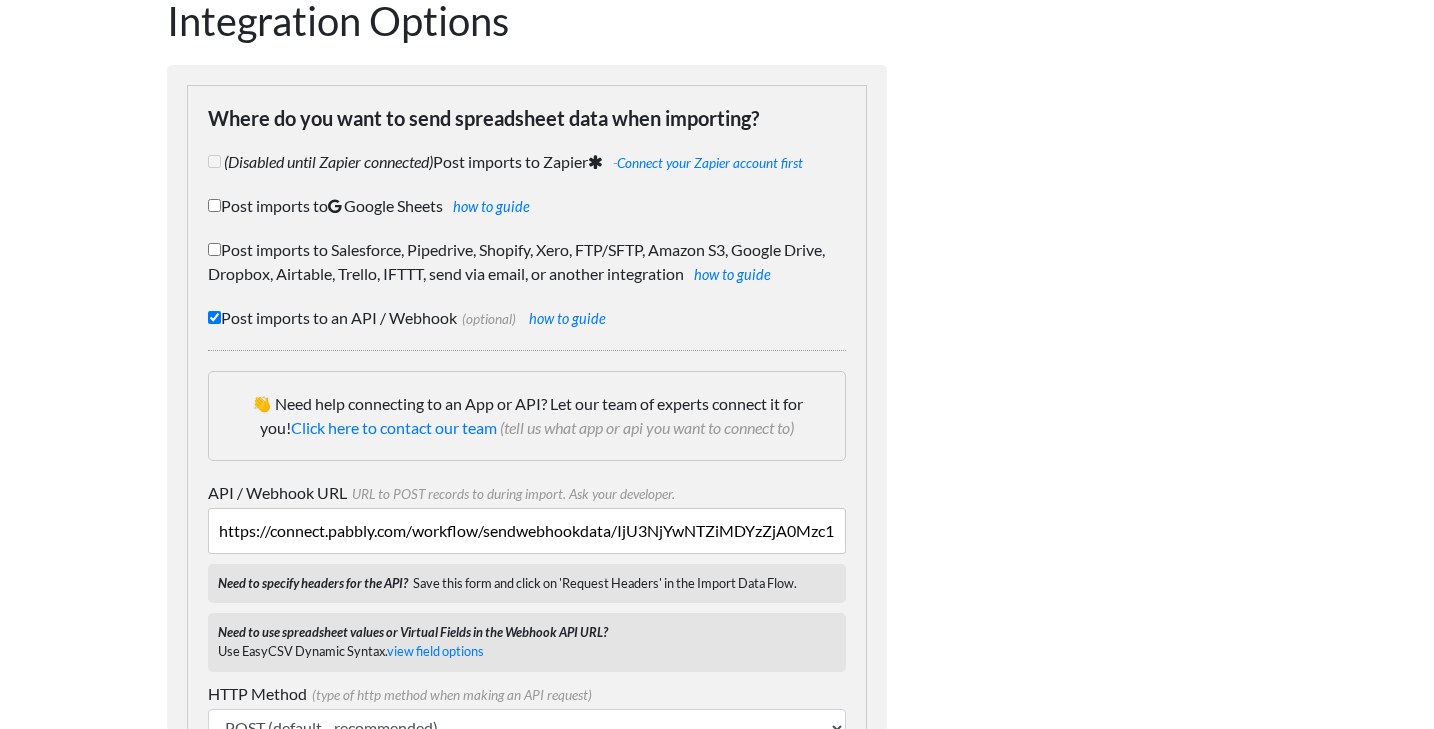 scroll, scrollTop: 0, scrollLeft: 188, axis: horizontal 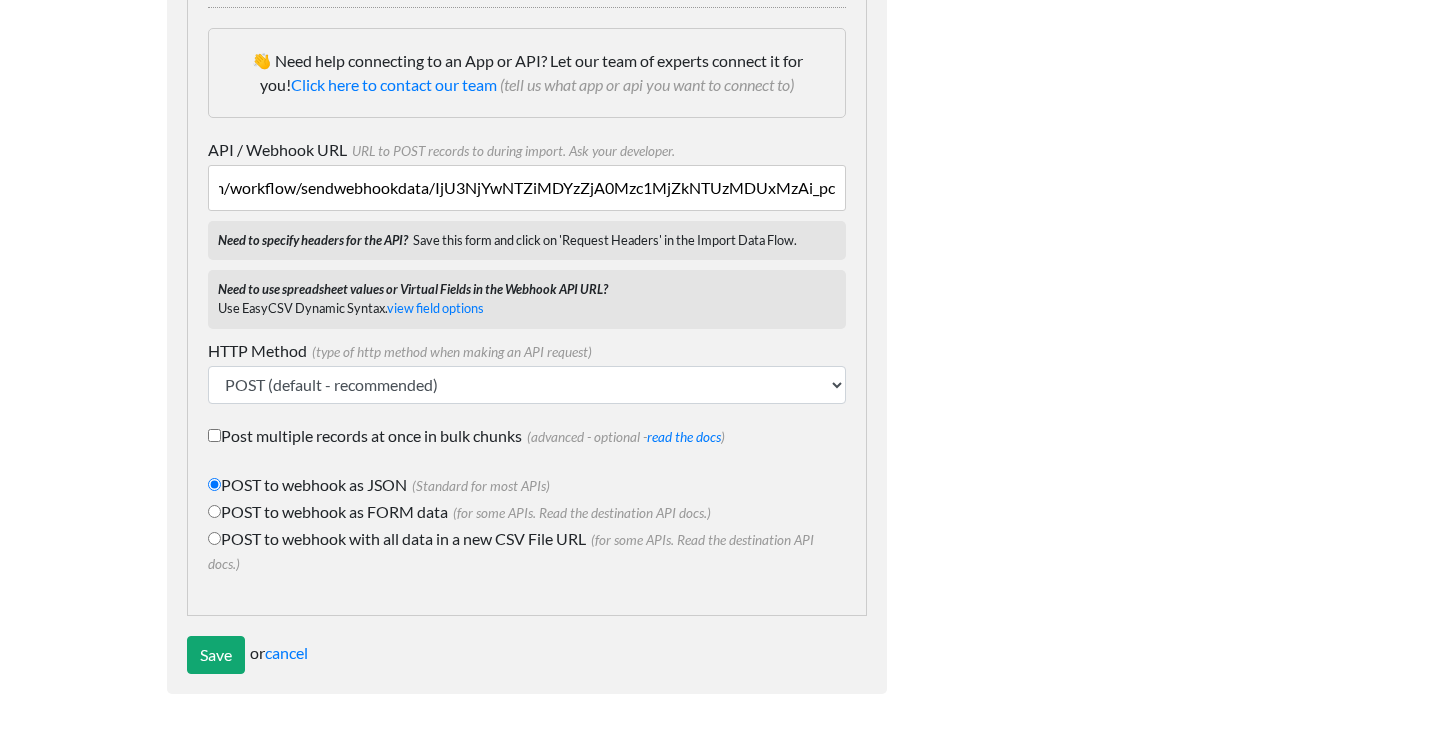 type on "https://connect.pabbly.com/workflow/sendwebhookdata/IjU3NjYwNTZiMDYzZjA0Mzc1MjZkNTUzMDUxMzAi_pc" 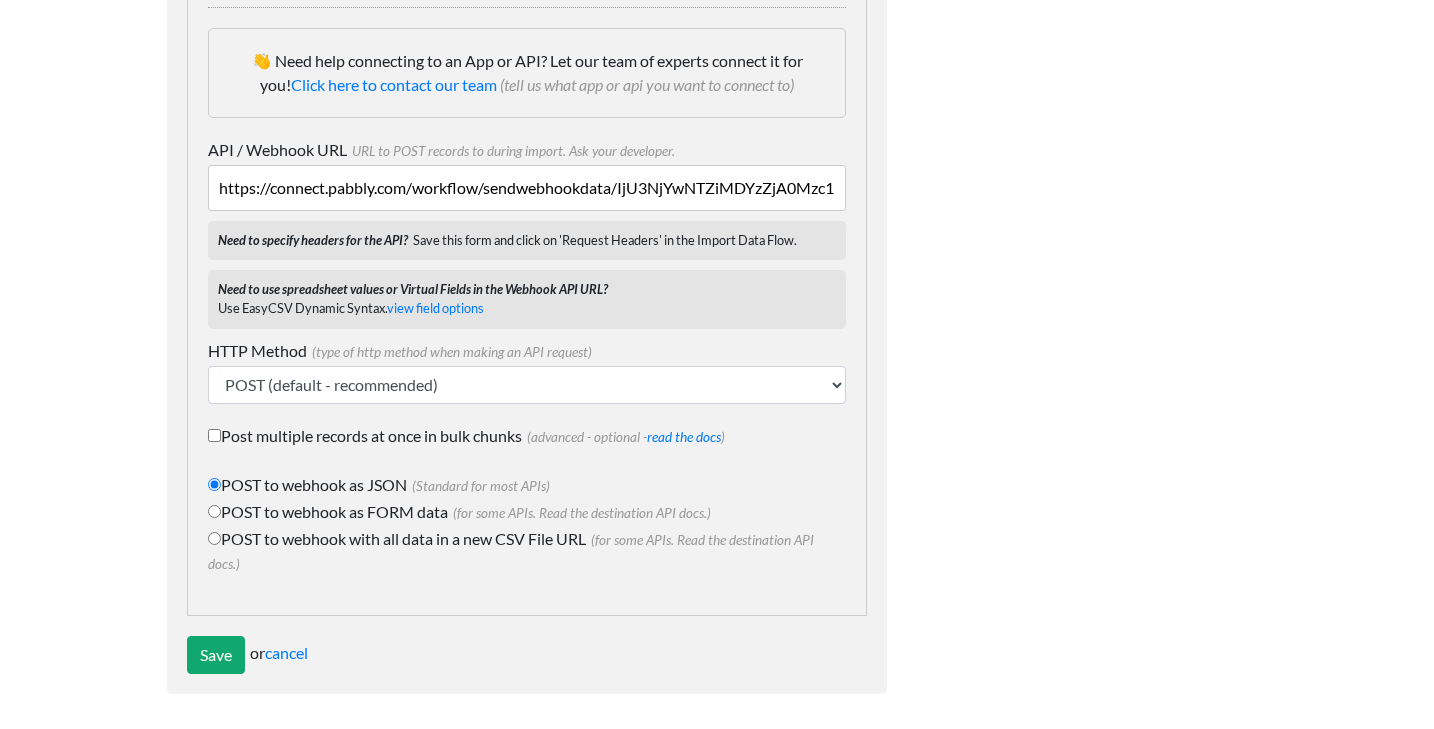 click on "Post multiple records at once in bulk chunks  (advanced - optional -  read the docs )" at bounding box center [527, 438] 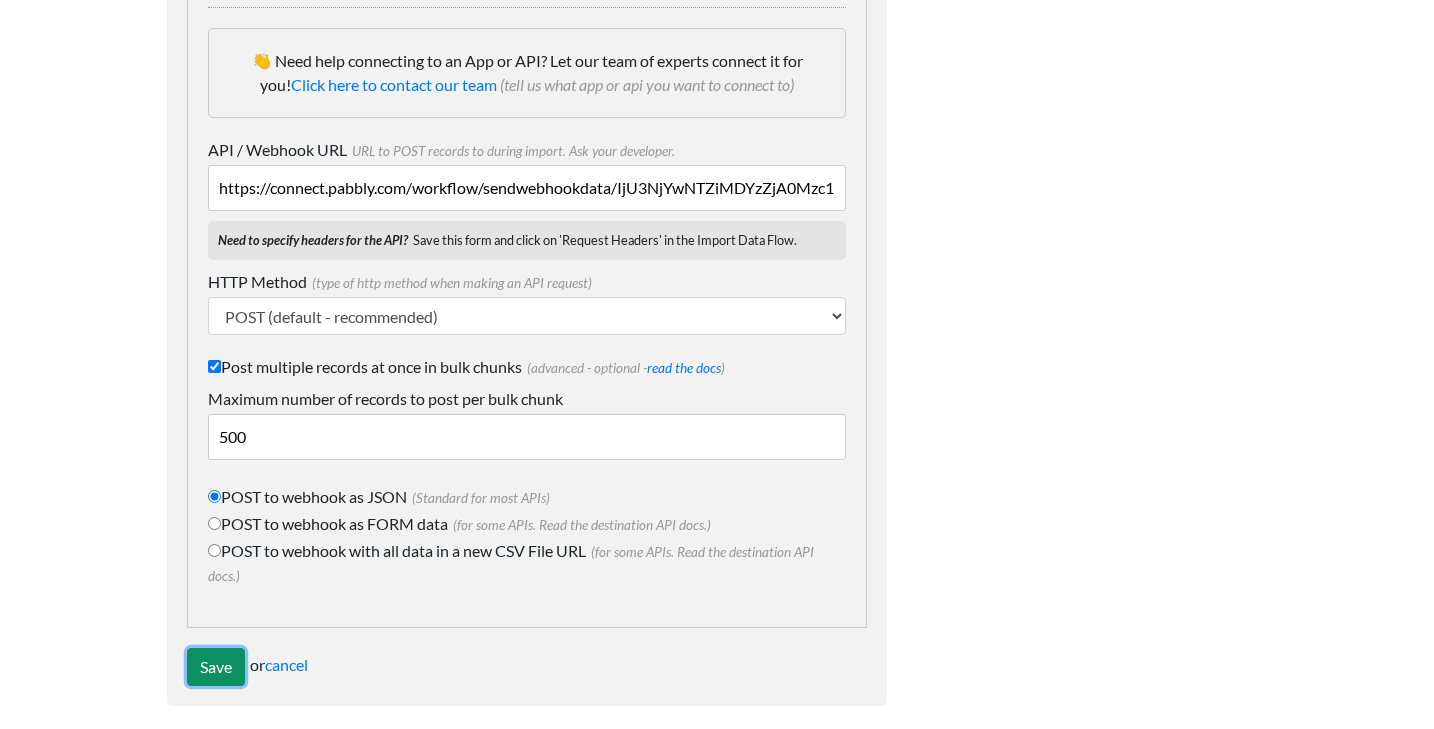 click on "Save" at bounding box center [216, 667] 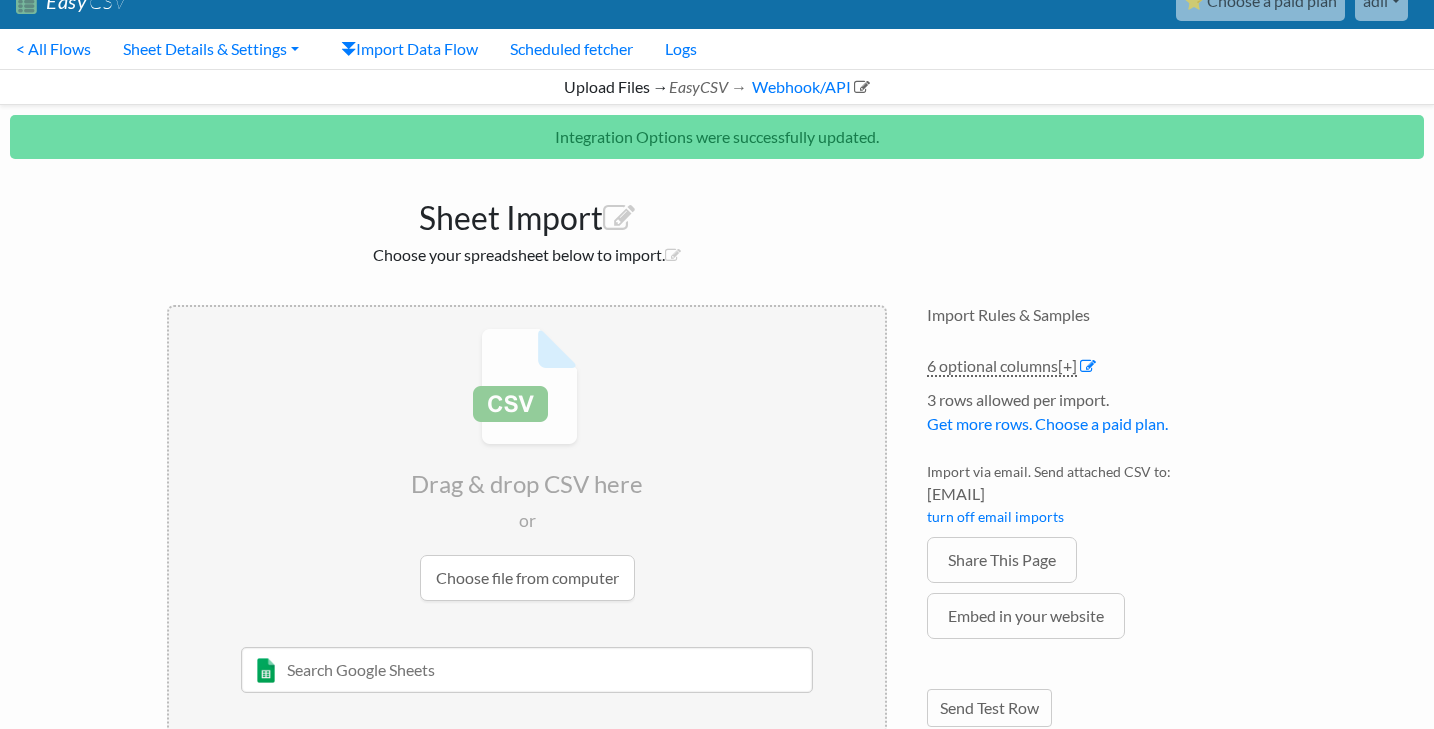 scroll, scrollTop: 0, scrollLeft: 0, axis: both 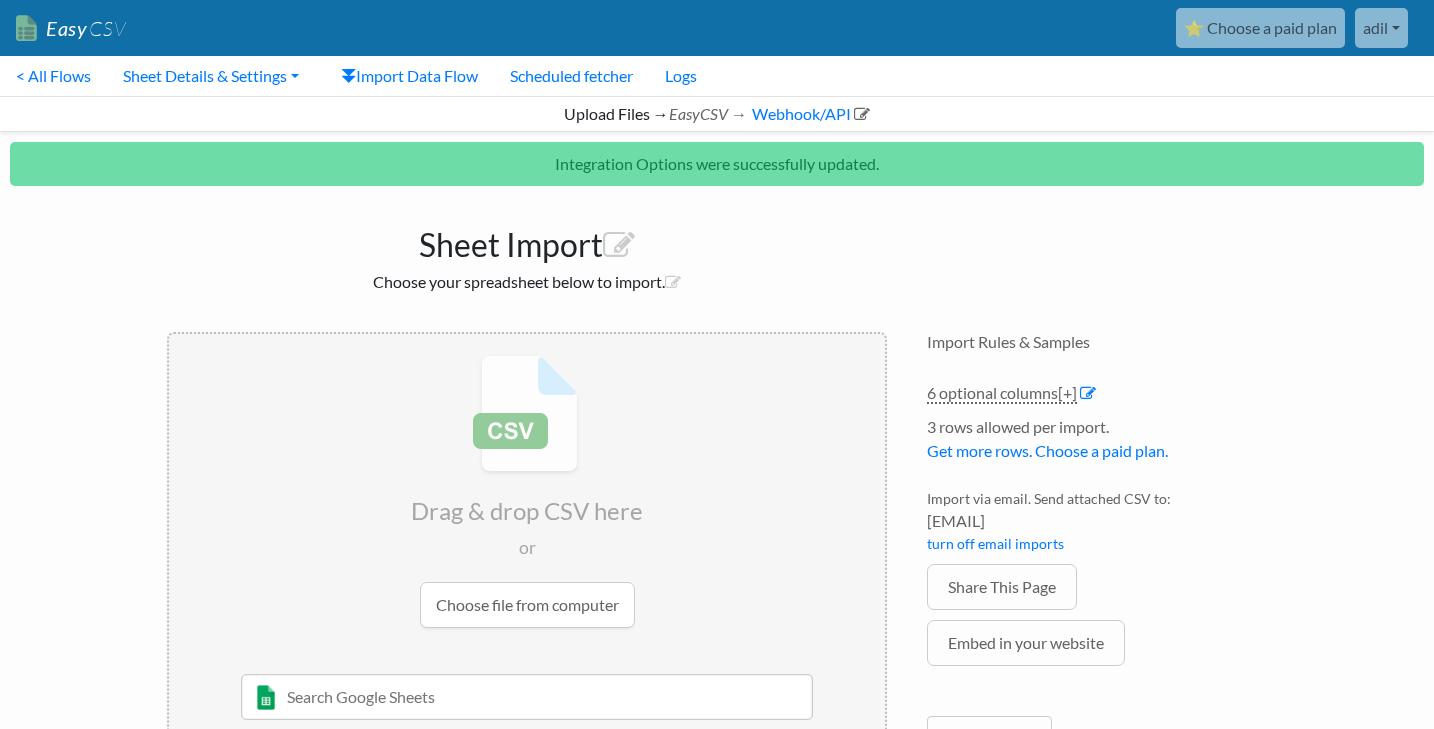 click at bounding box center [527, 491] 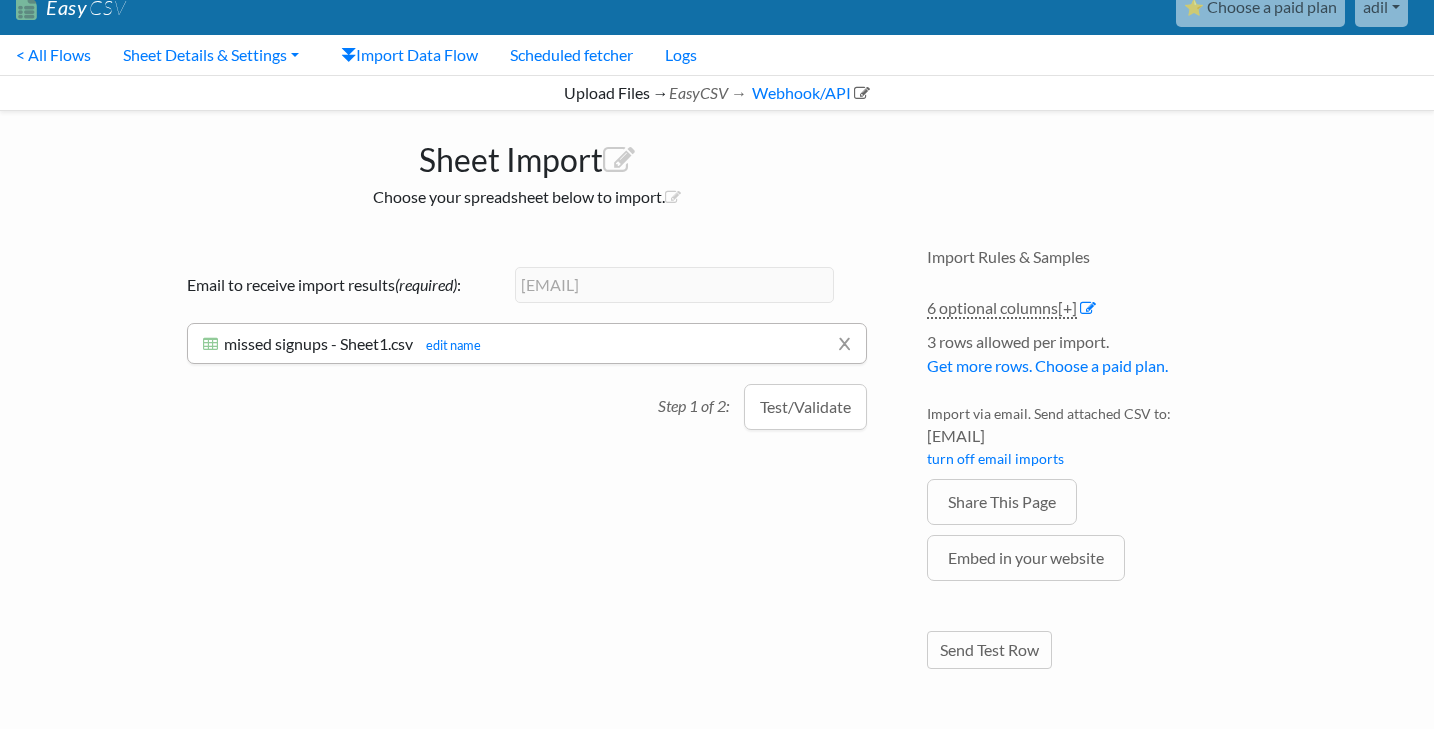 scroll, scrollTop: 27, scrollLeft: 0, axis: vertical 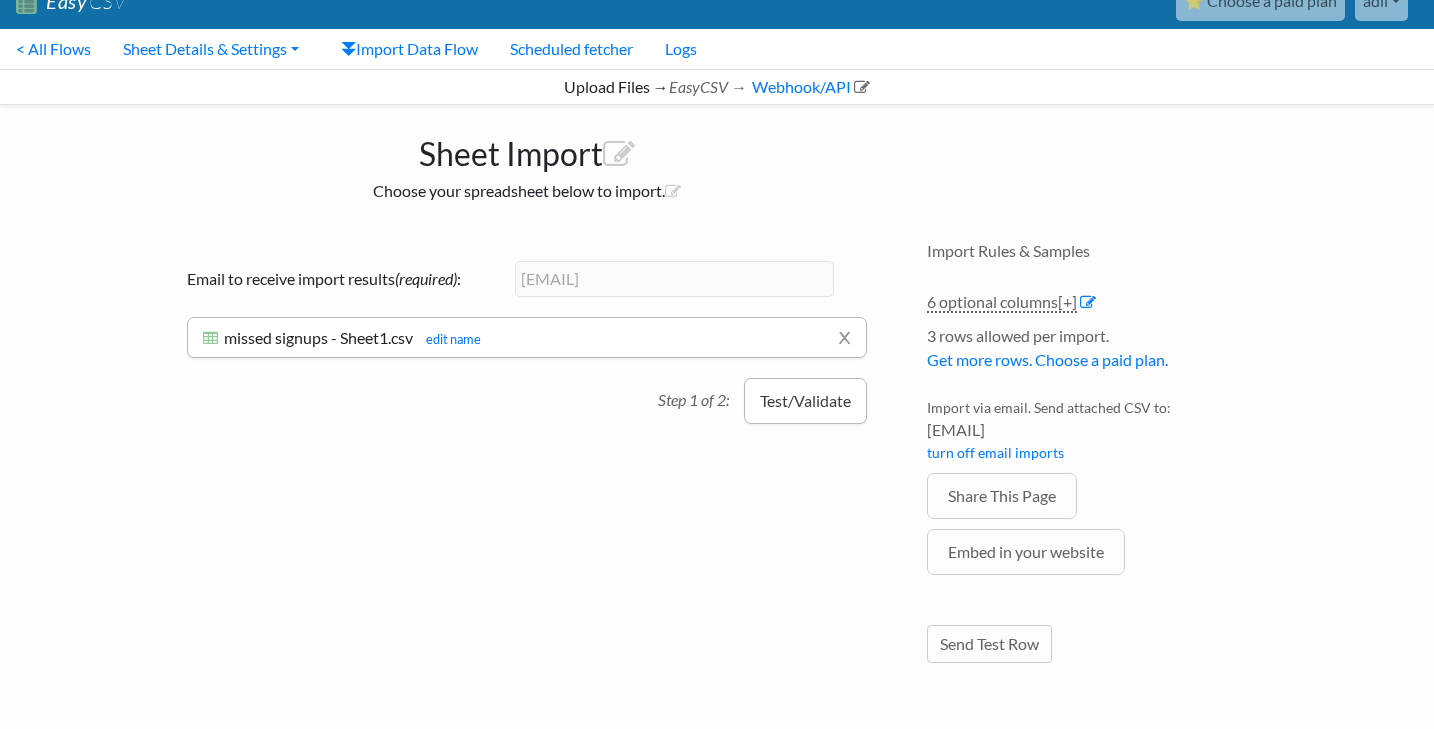 click on "Test/Validate" at bounding box center [805, 401] 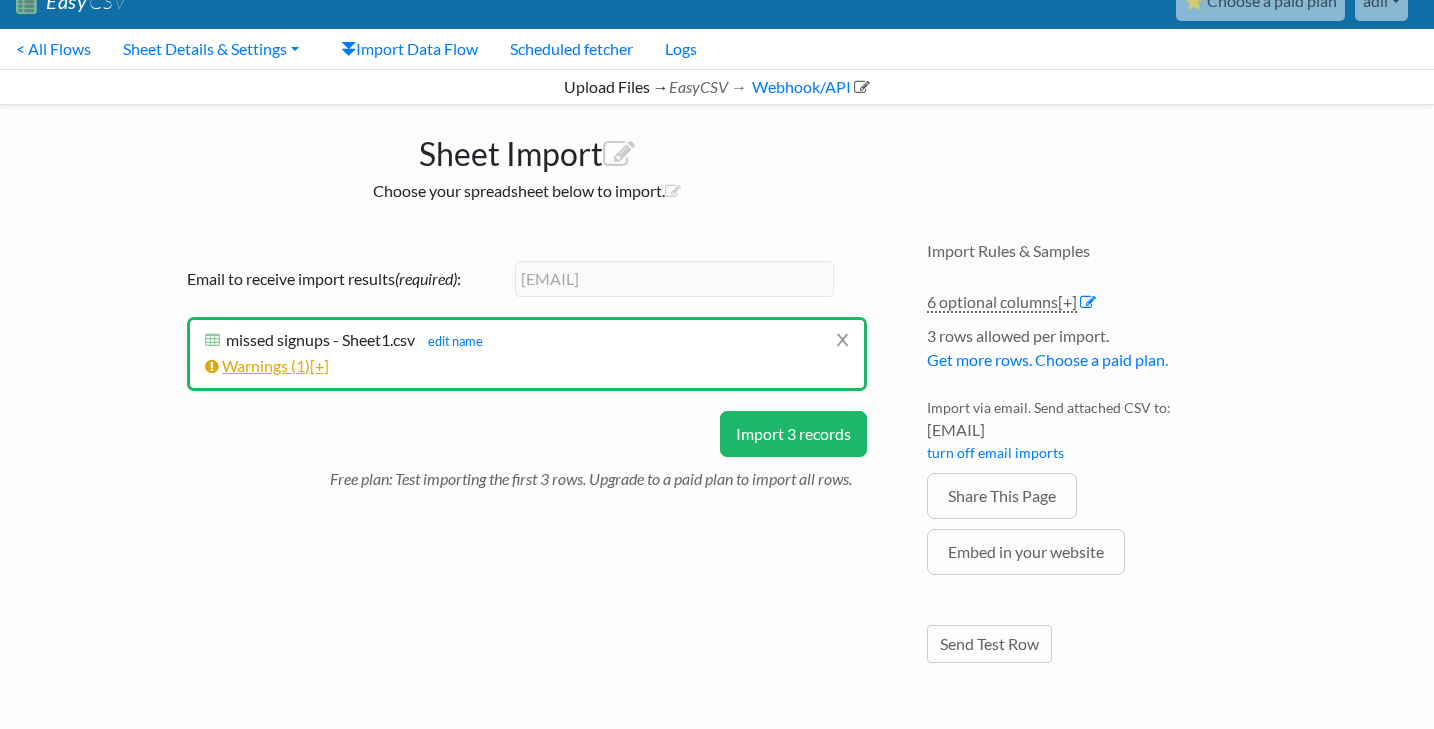 click on "Warnings ( 1 )  [+]" at bounding box center [267, 365] 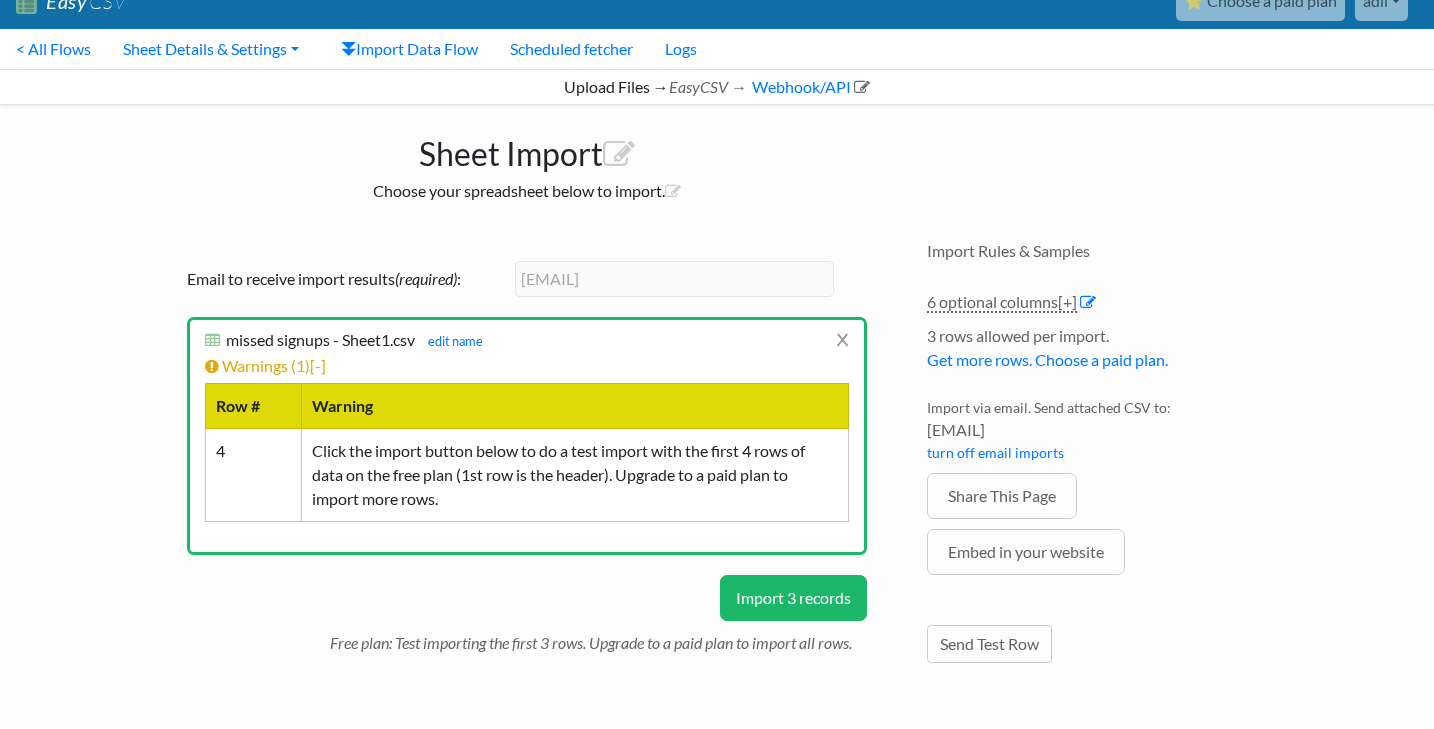 scroll, scrollTop: 0, scrollLeft: 0, axis: both 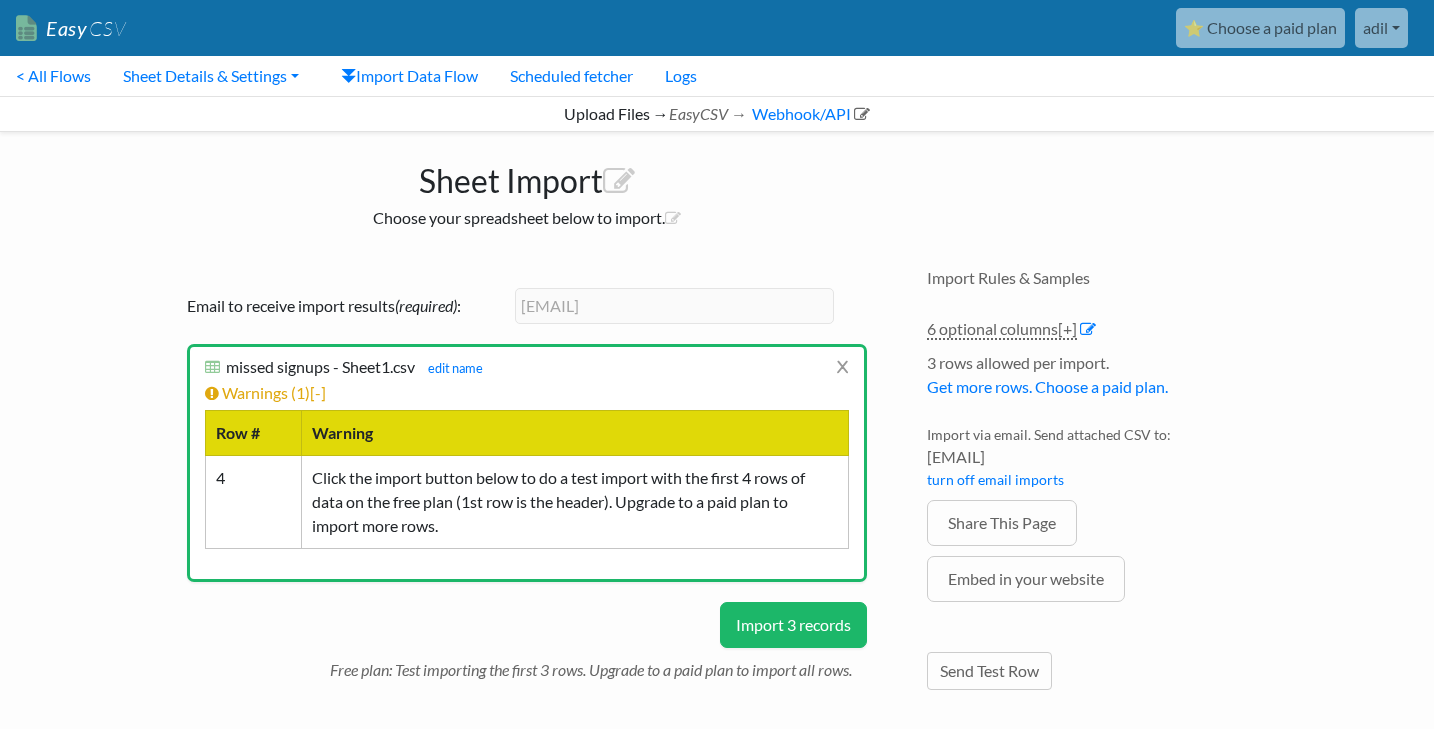 click on "⭐ Choose a paid plan" at bounding box center [1260, 28] 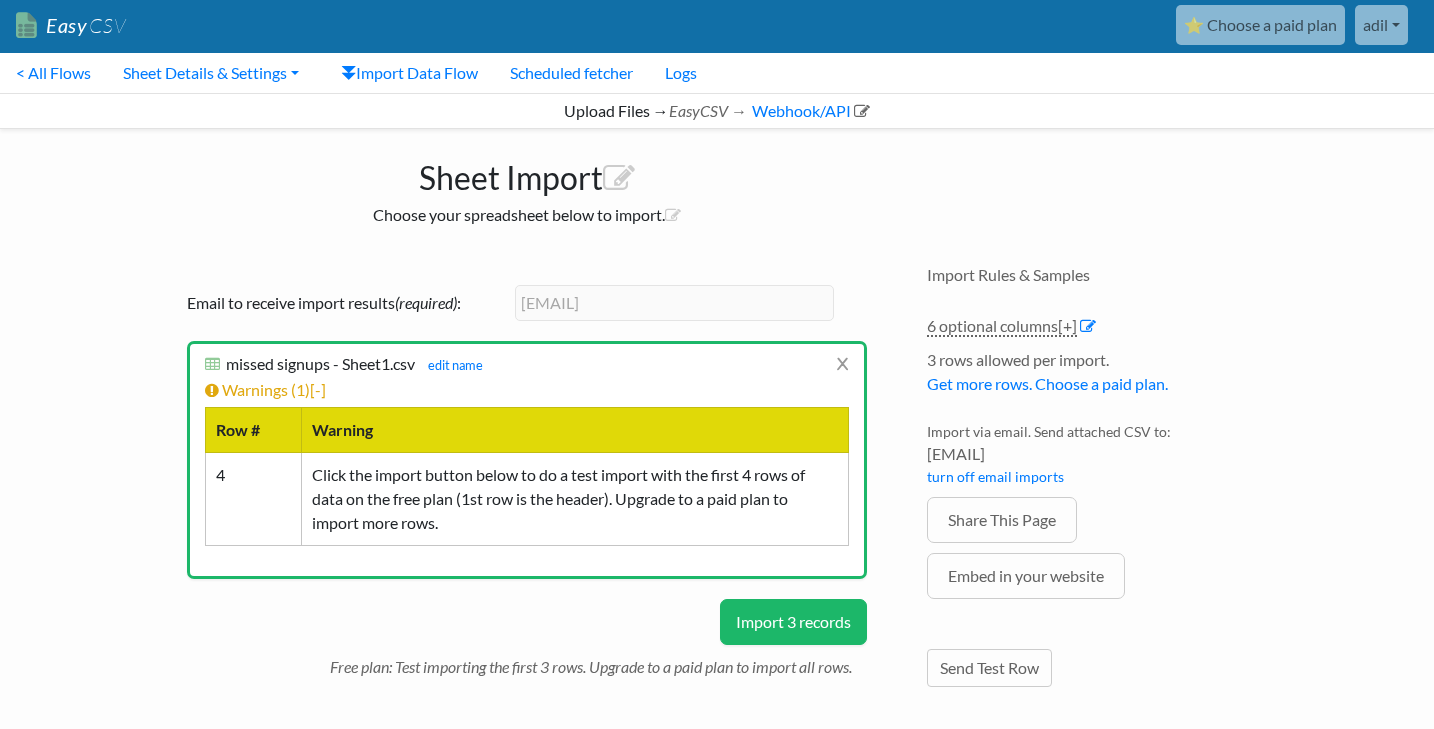 scroll, scrollTop: 27, scrollLeft: 0, axis: vertical 